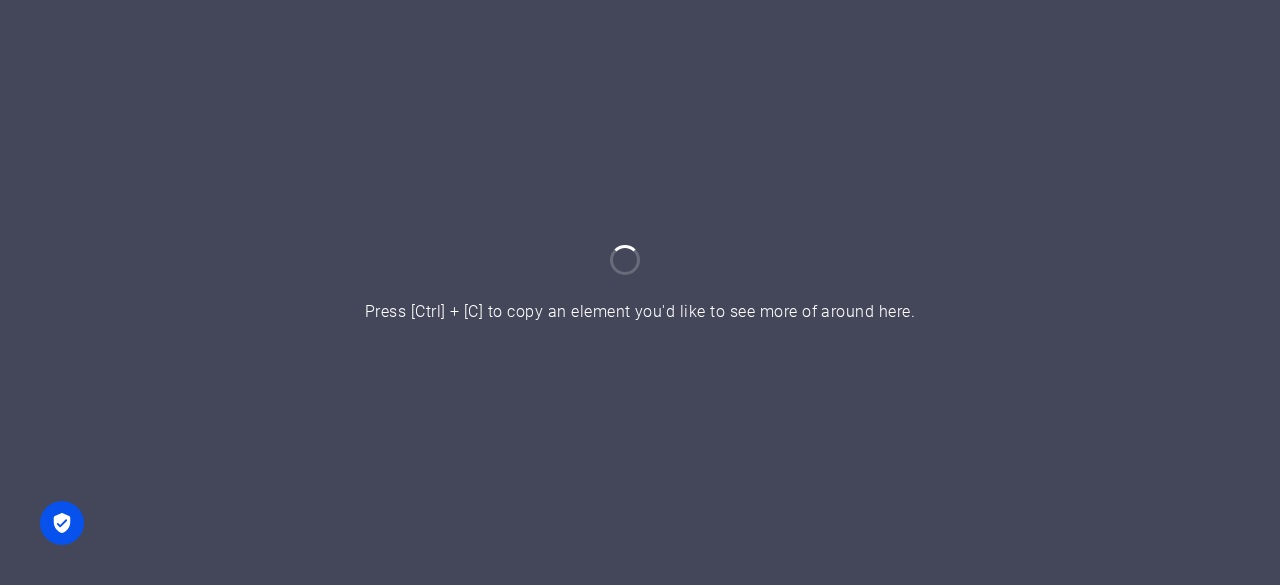 scroll, scrollTop: 0, scrollLeft: 0, axis: both 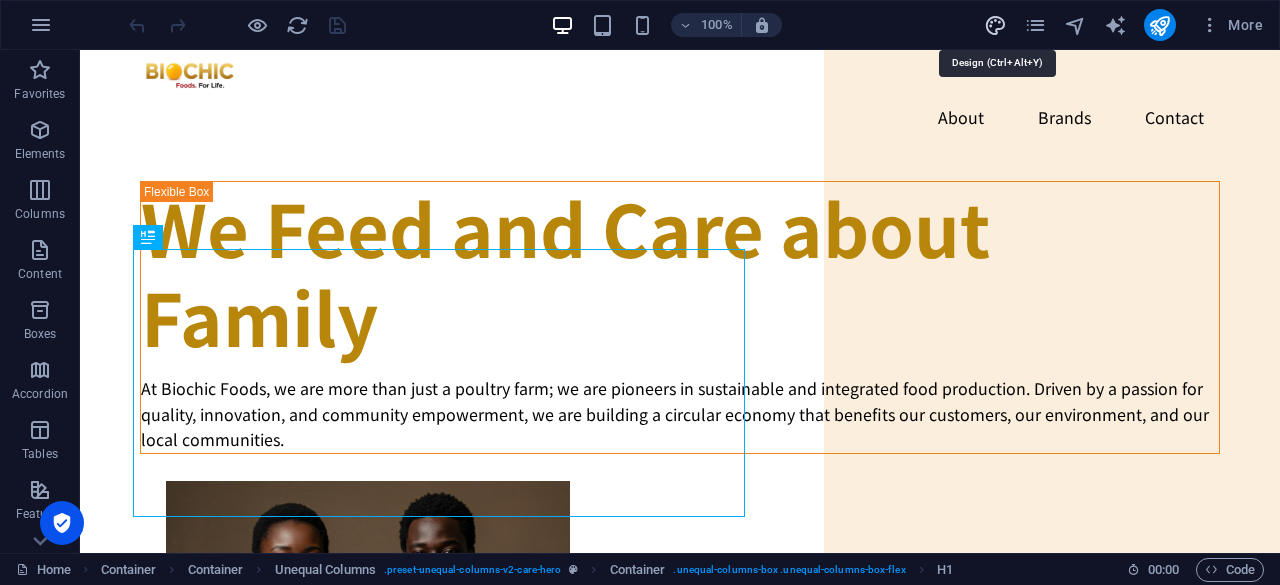 click at bounding box center [995, 25] 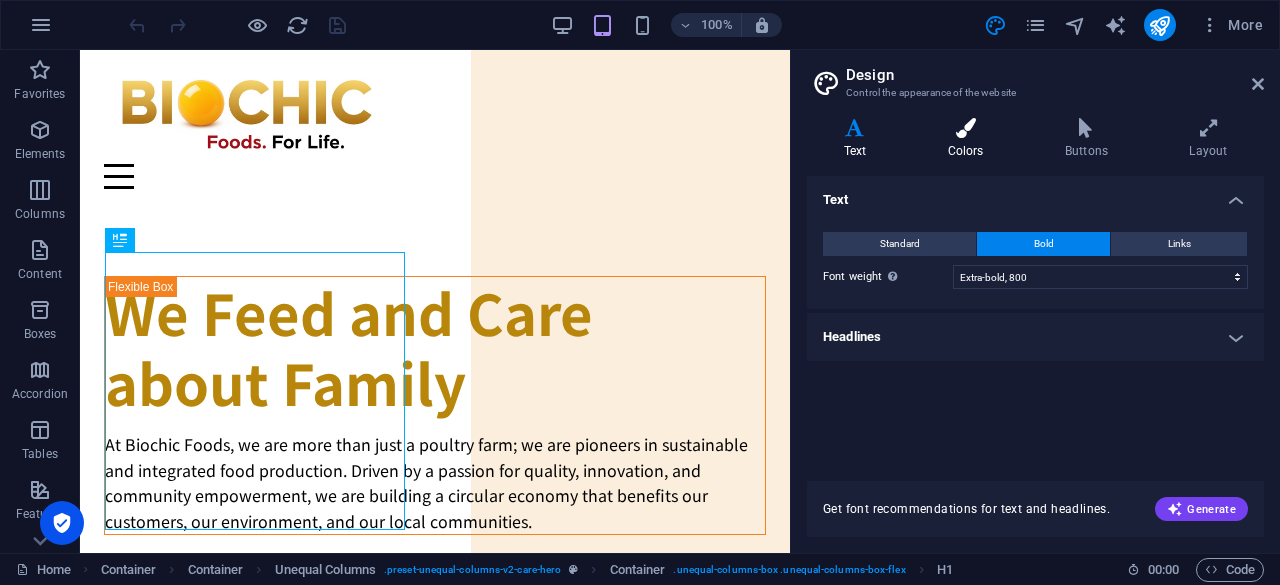 click on "Colors" at bounding box center (969, 139) 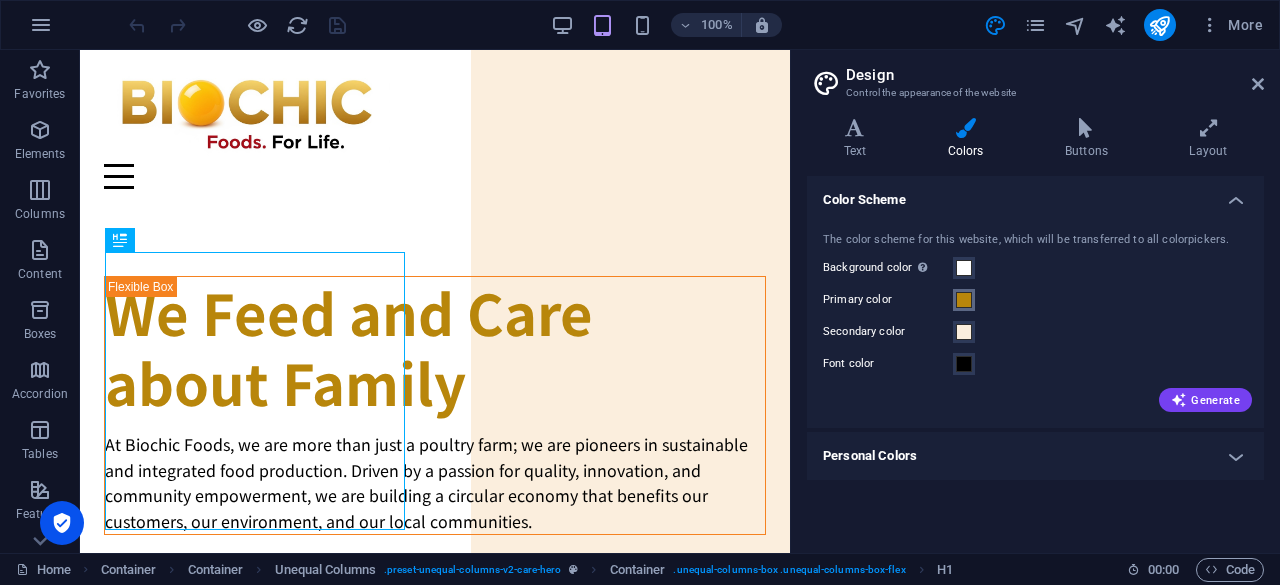click at bounding box center (964, 300) 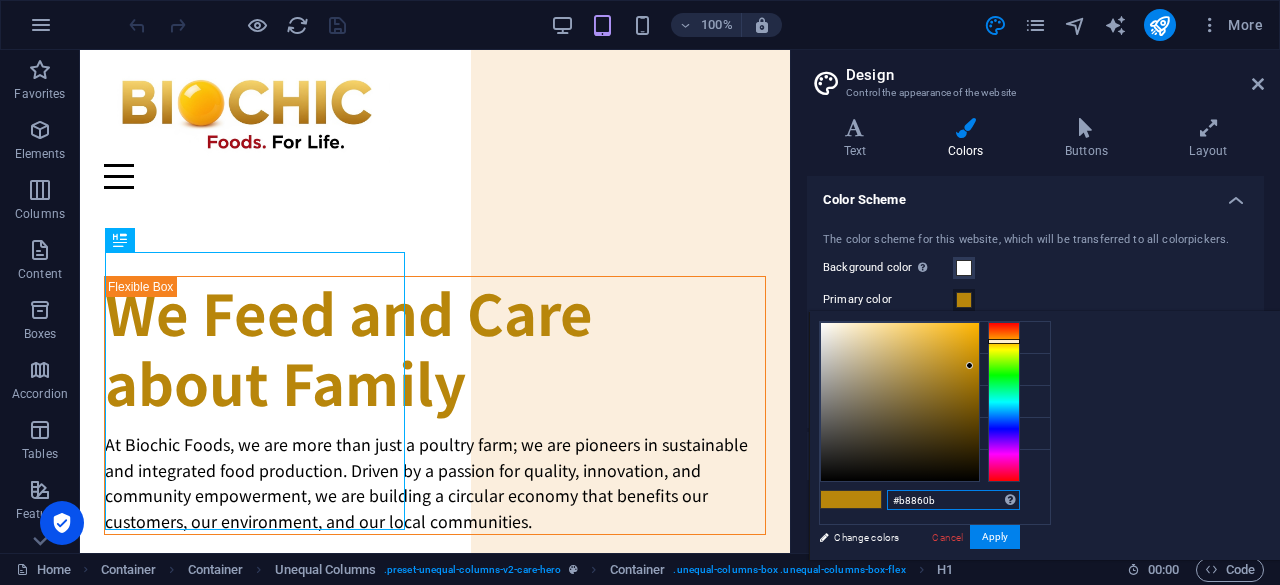 click on "#b8860b" at bounding box center (953, 500) 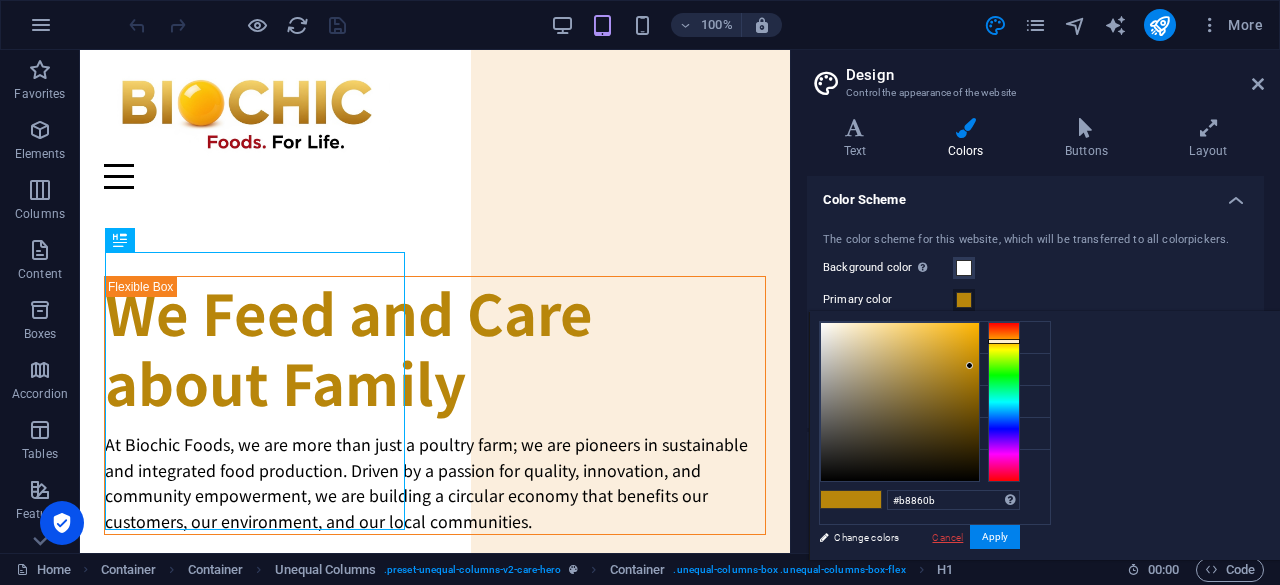 click on "Cancel" at bounding box center [947, 537] 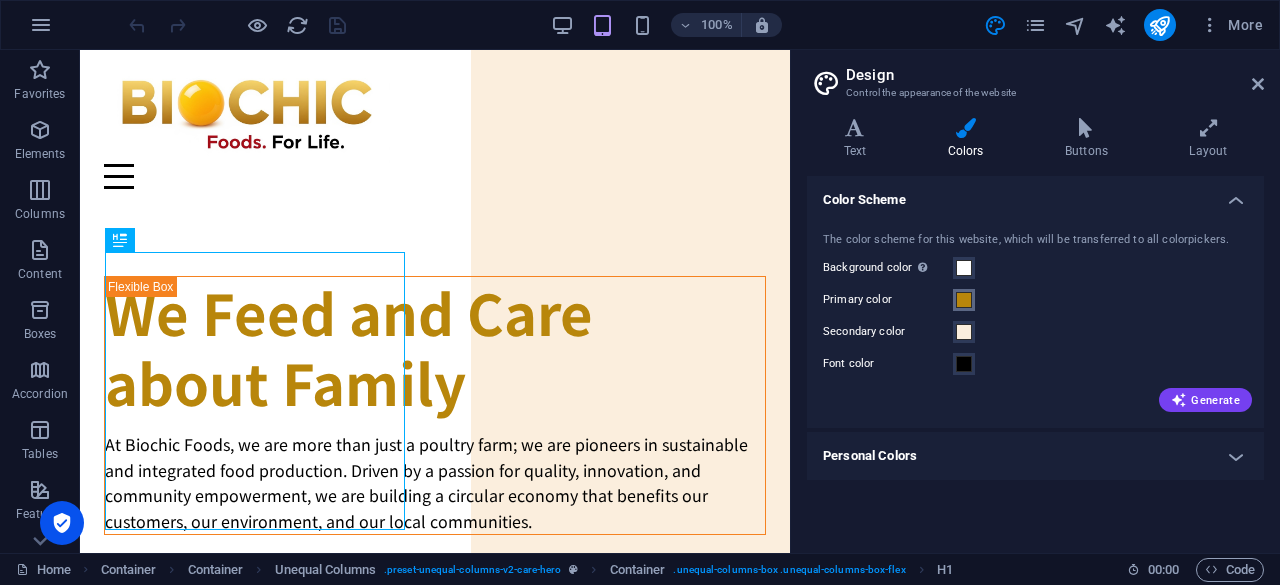 click at bounding box center (964, 300) 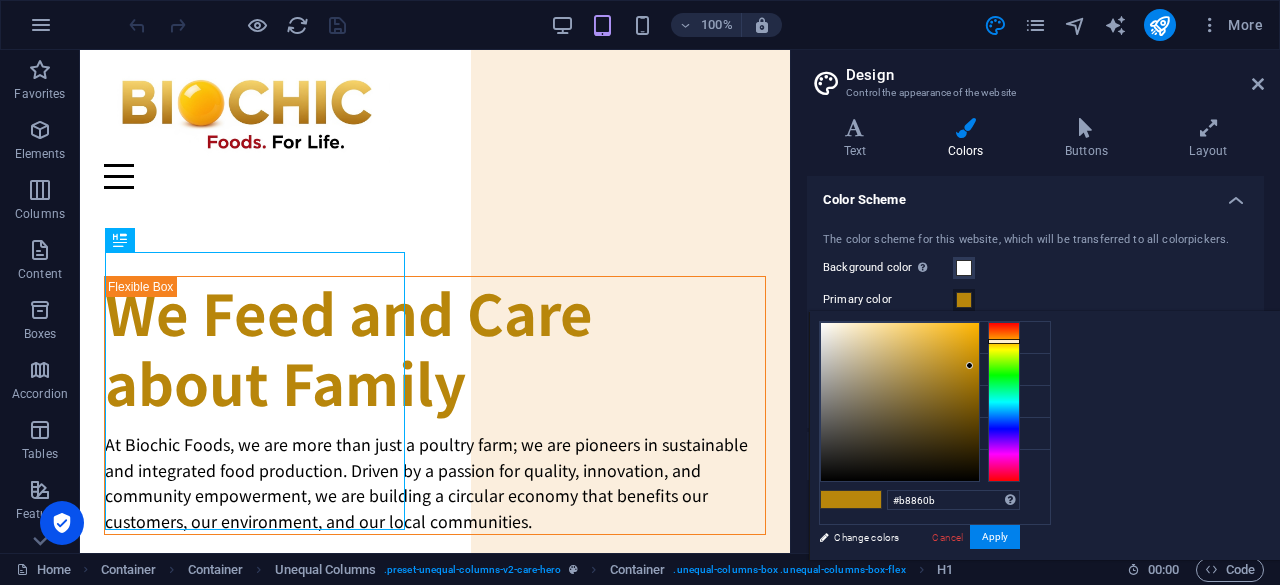 click at bounding box center [964, 300] 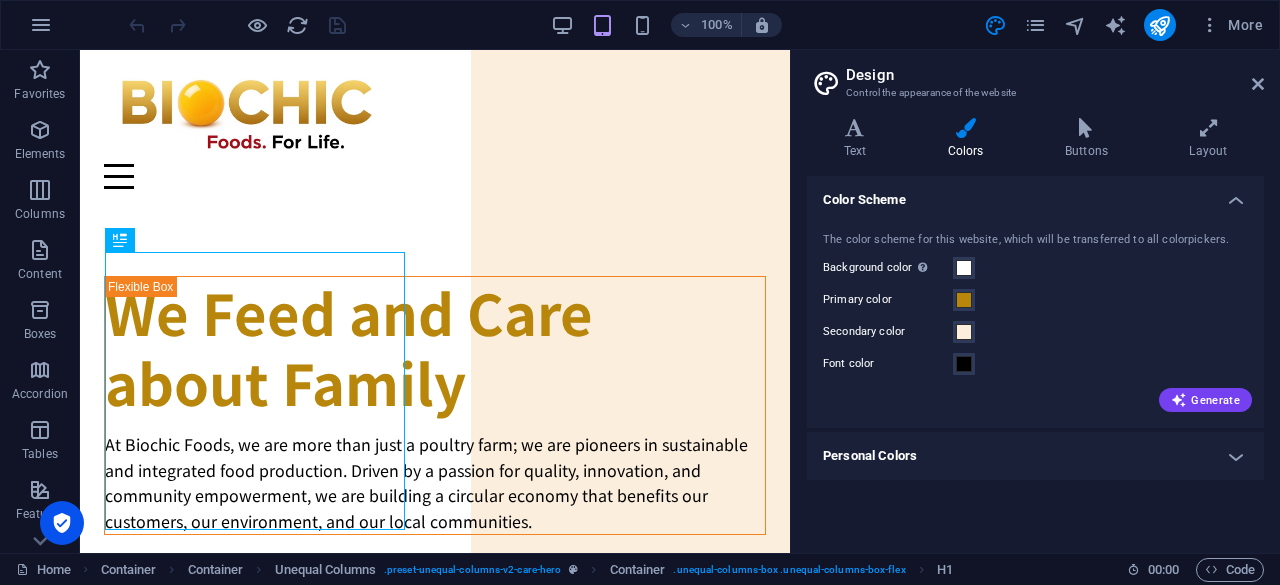 click on "Primary color" at bounding box center [888, 300] 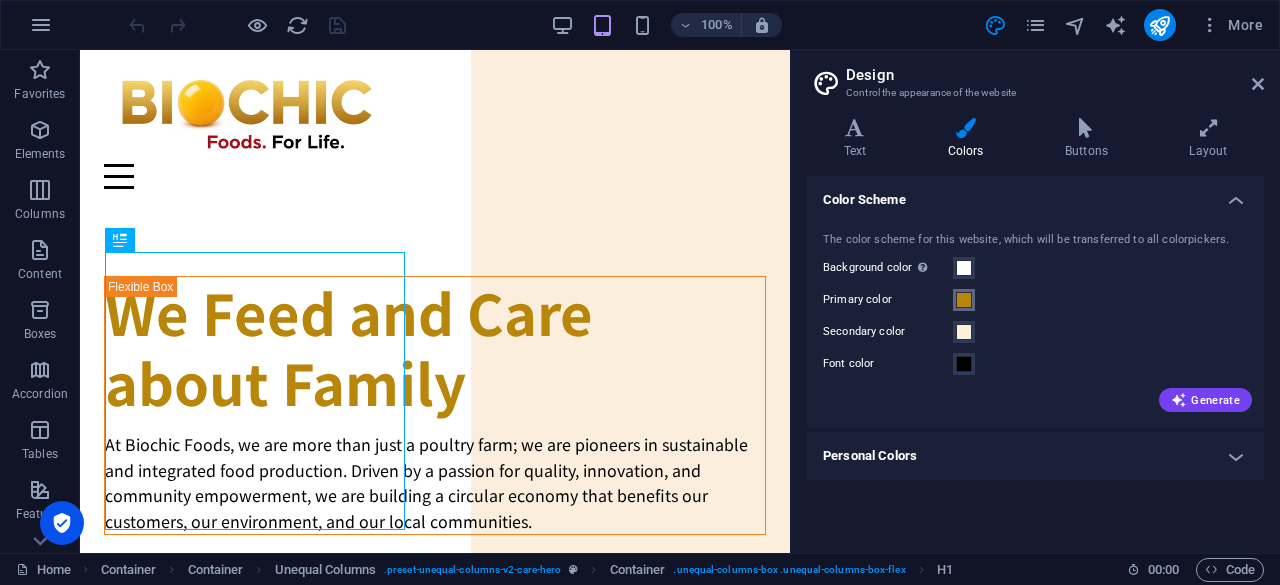 click on "Primary color" at bounding box center (964, 300) 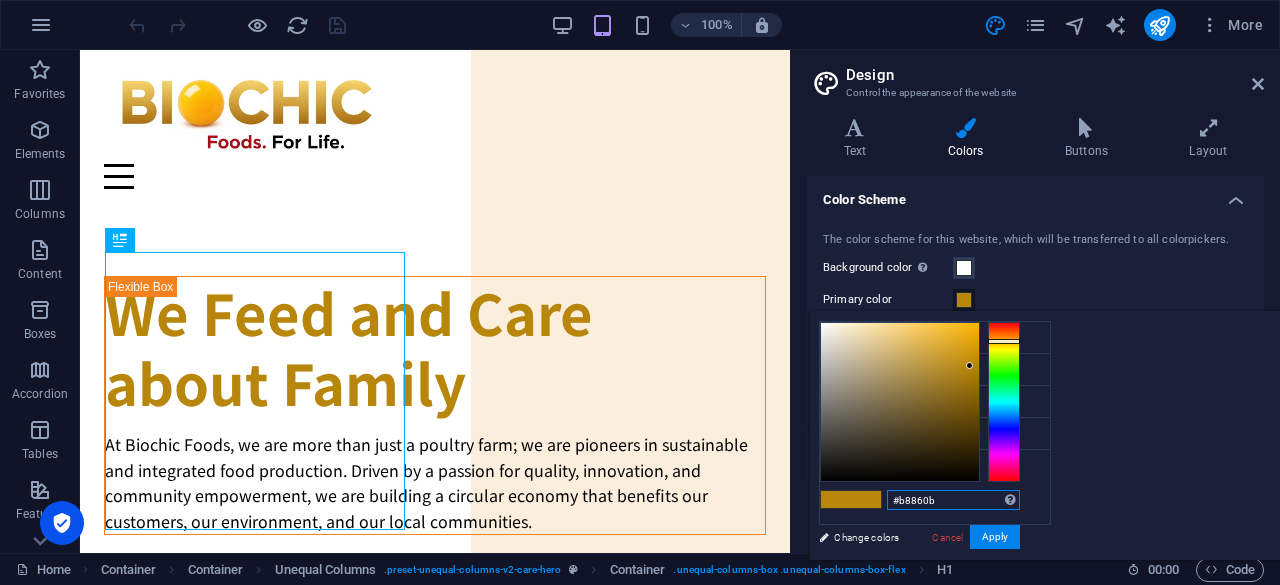 click on "#b8860b" at bounding box center (953, 500) 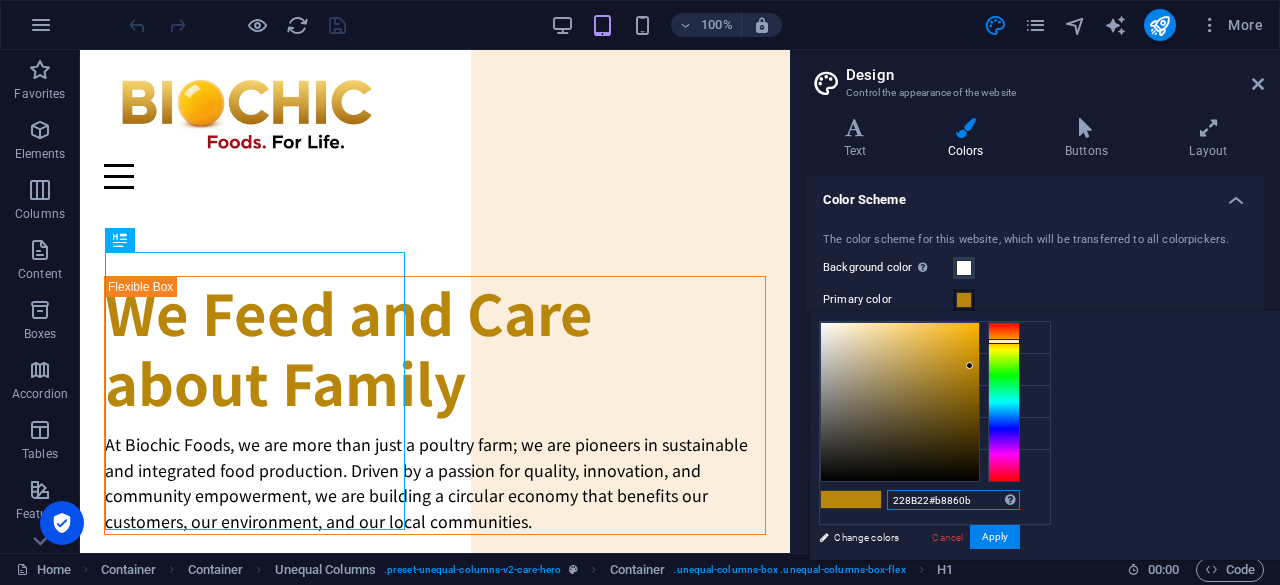 click on "228B22#b8860b" at bounding box center (953, 500) 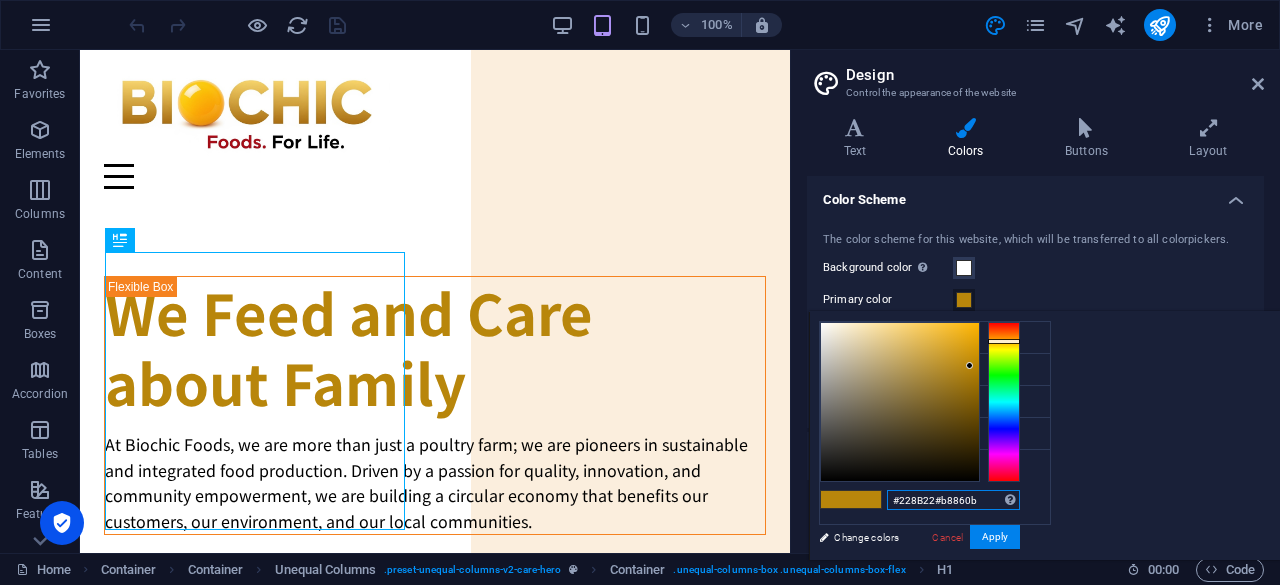 drag, startPoint x: 1186, startPoint y: 499, endPoint x: 1240, endPoint y: 502, distance: 54.08327 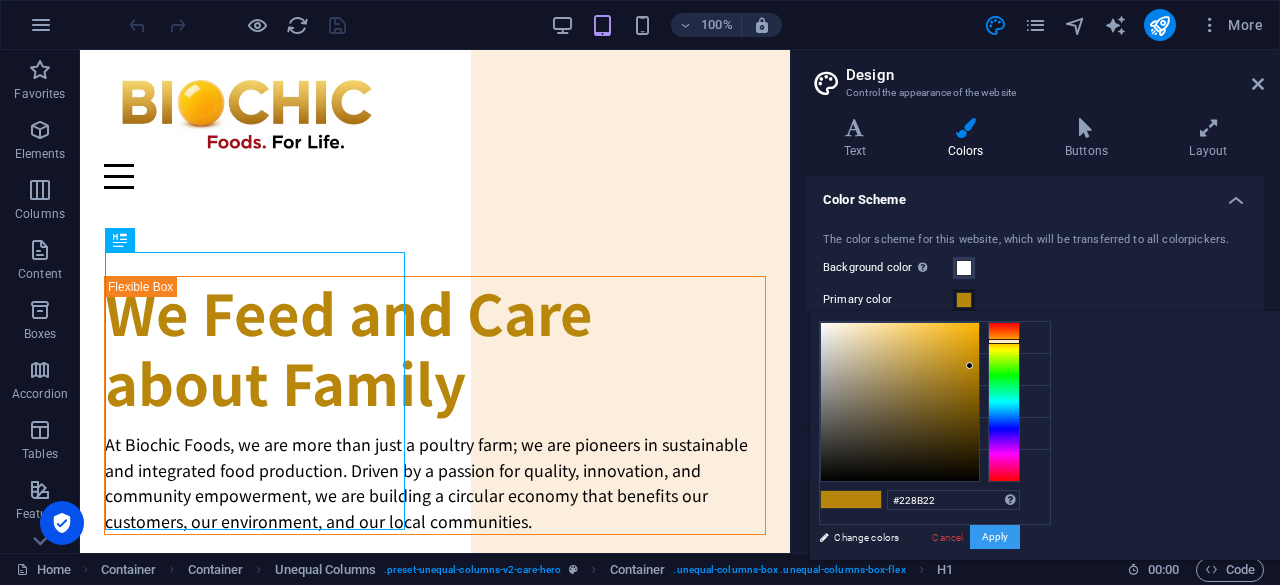 type on "#228b22" 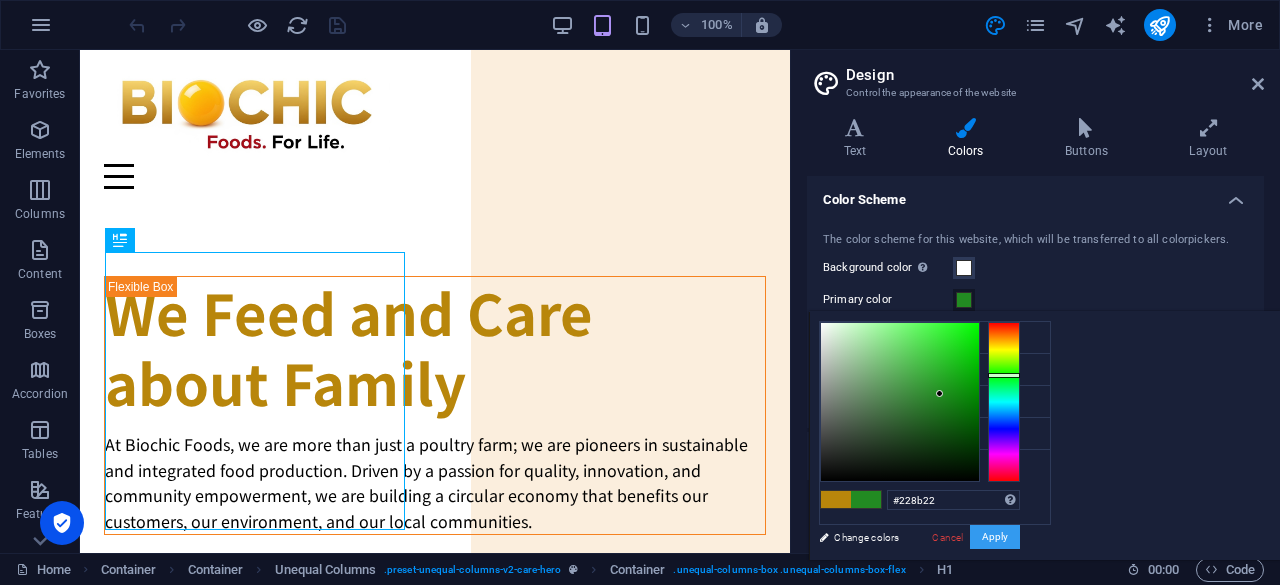 click on "Apply" at bounding box center (995, 537) 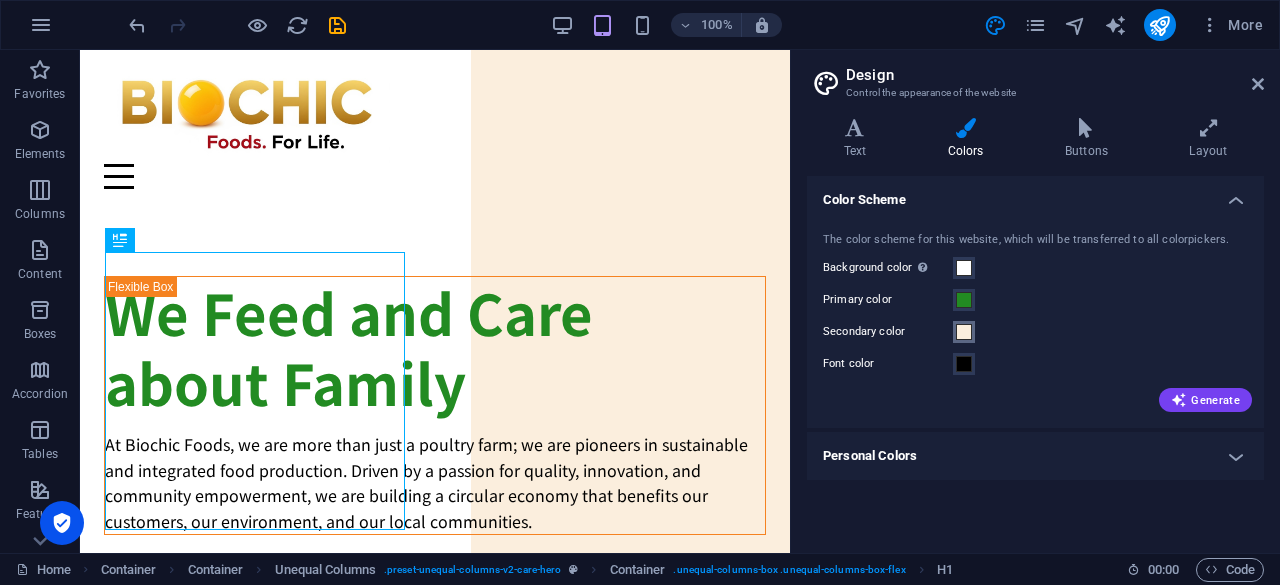 click at bounding box center [964, 332] 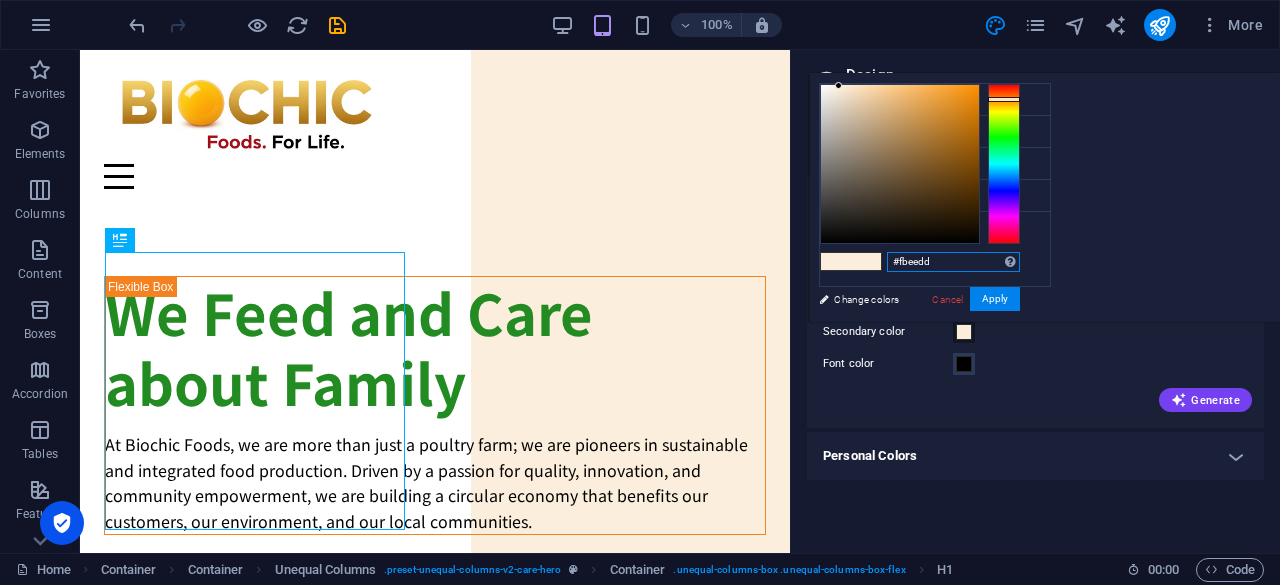 drag, startPoint x: 1148, startPoint y: 261, endPoint x: 1200, endPoint y: 260, distance: 52.009613 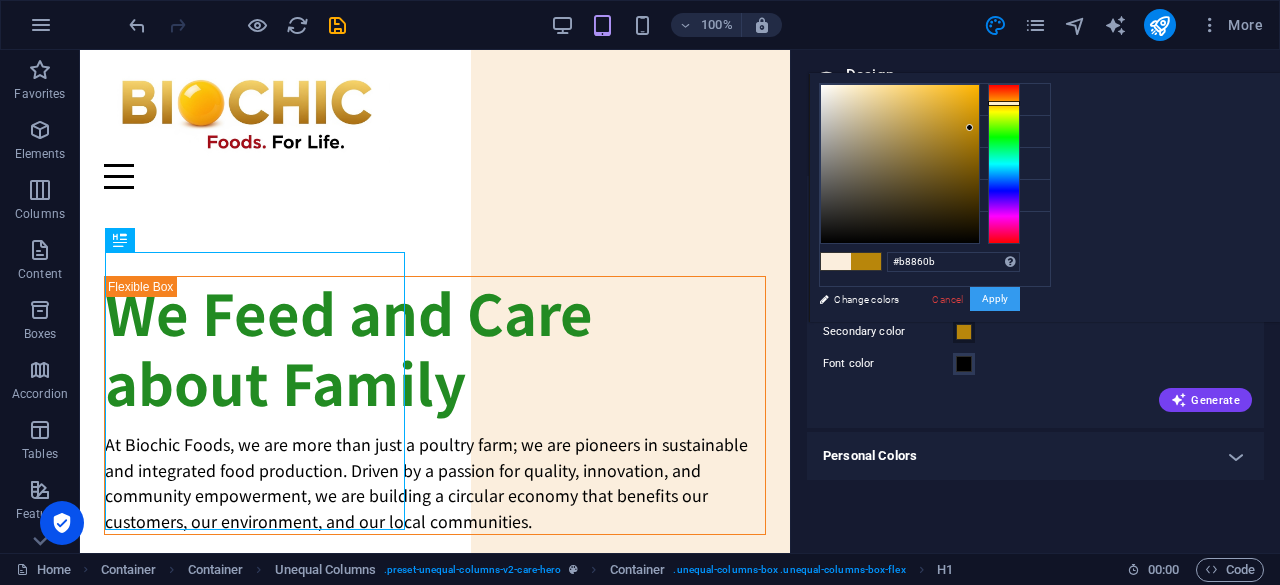 click on "Apply" at bounding box center (995, 299) 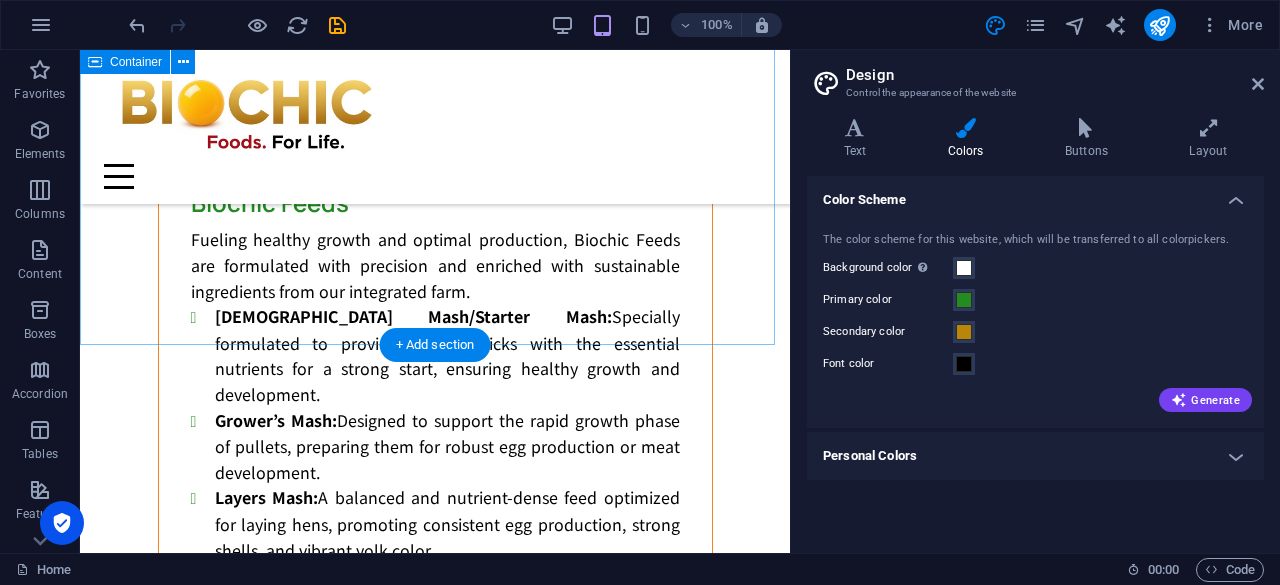 scroll, scrollTop: 8428, scrollLeft: 0, axis: vertical 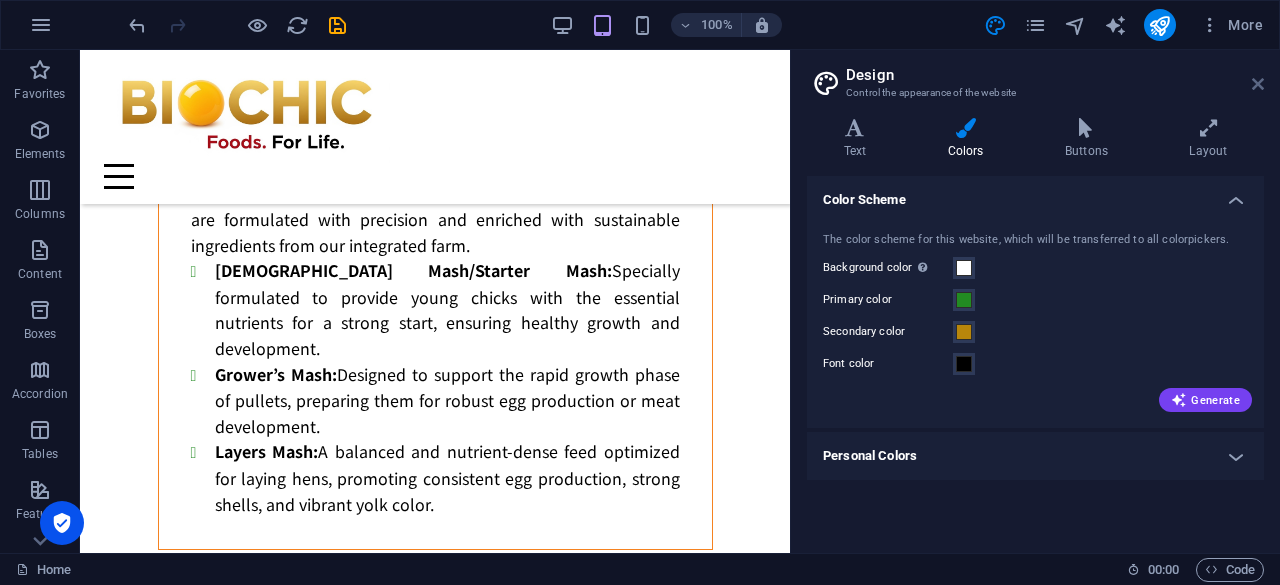 drag, startPoint x: 1260, startPoint y: 81, endPoint x: 1019, endPoint y: 76, distance: 241.05186 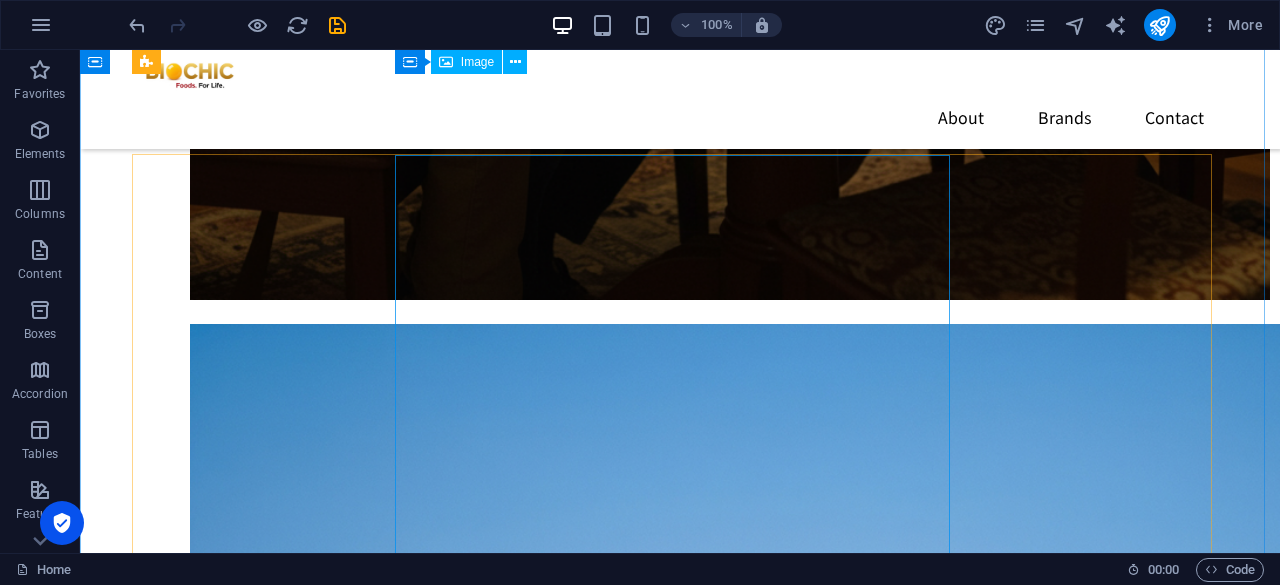 scroll, scrollTop: 1562, scrollLeft: 0, axis: vertical 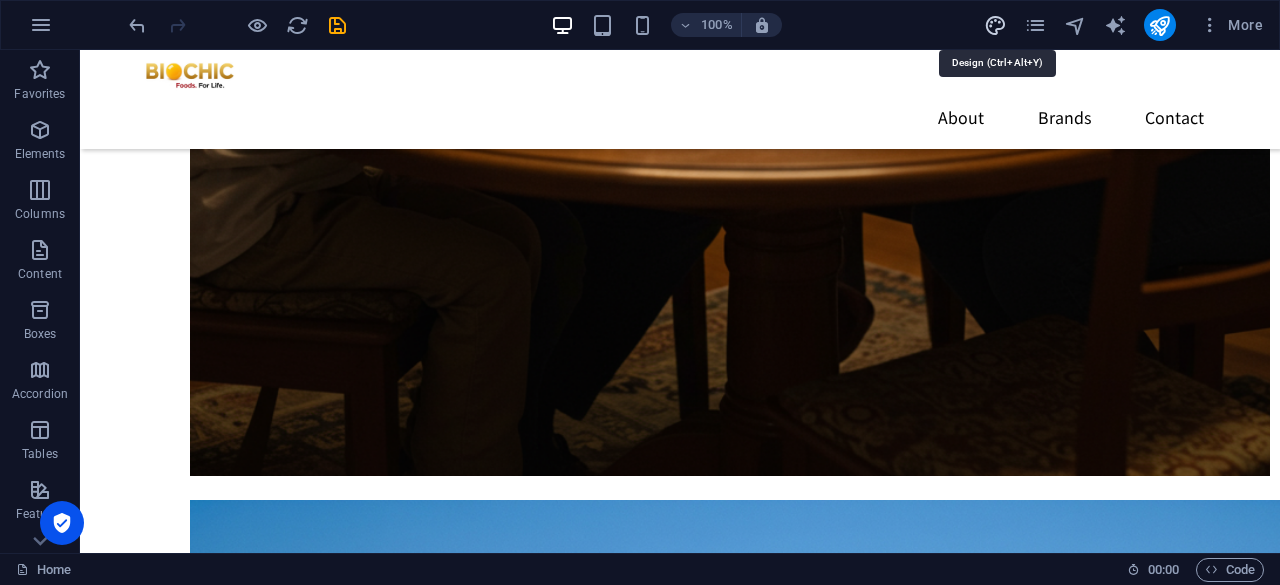 click at bounding box center [995, 25] 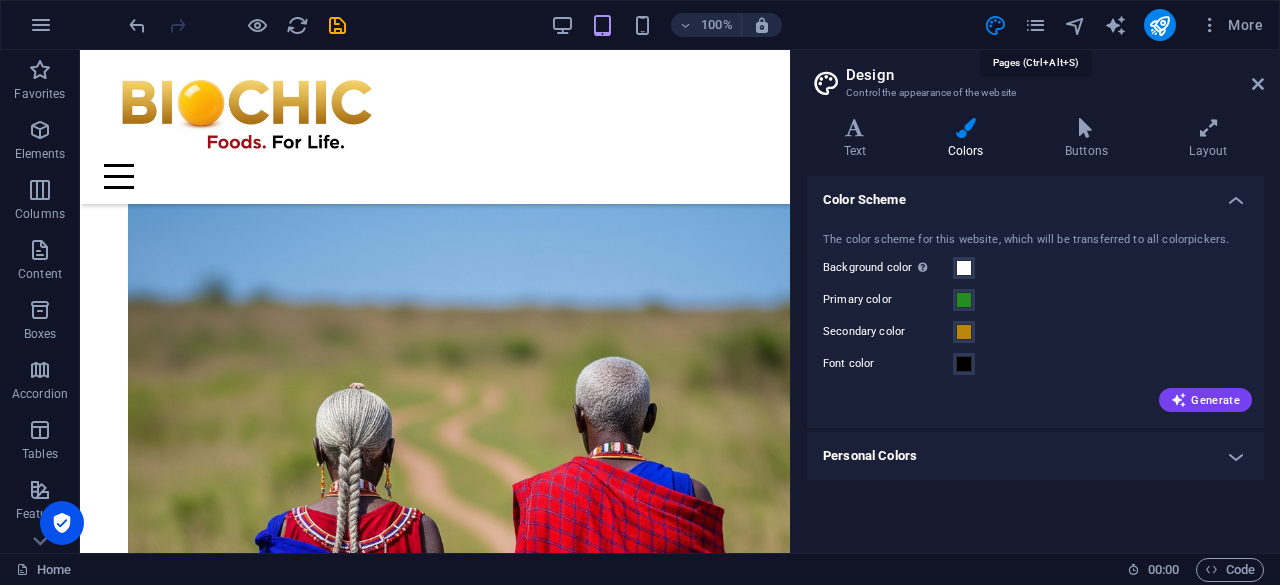 scroll, scrollTop: 1628, scrollLeft: 0, axis: vertical 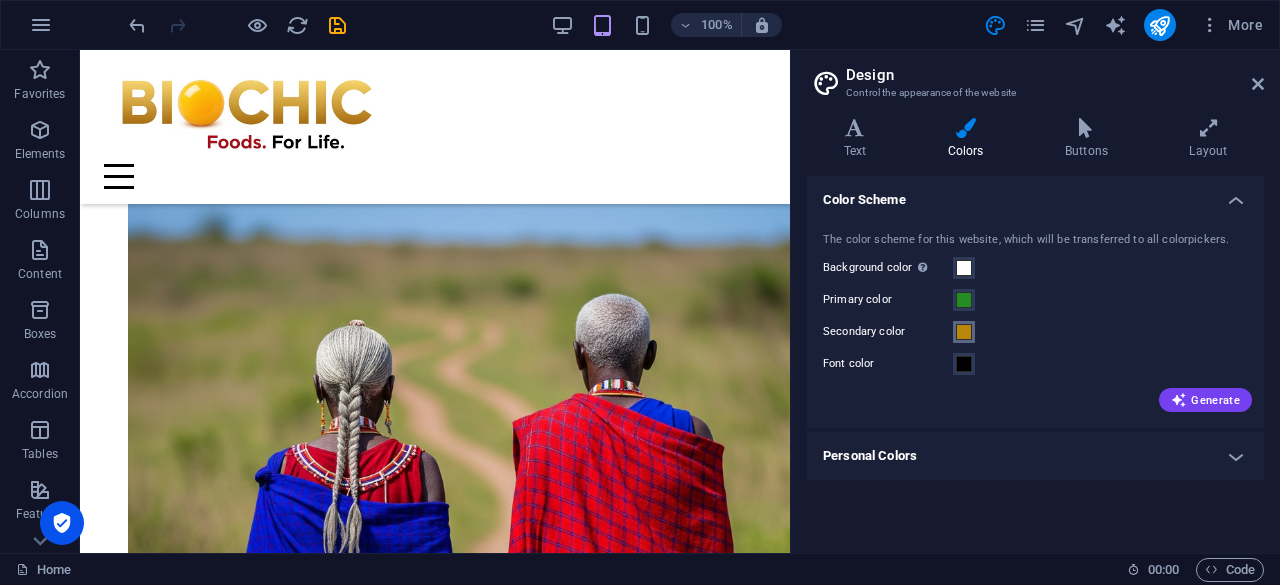 click at bounding box center [964, 332] 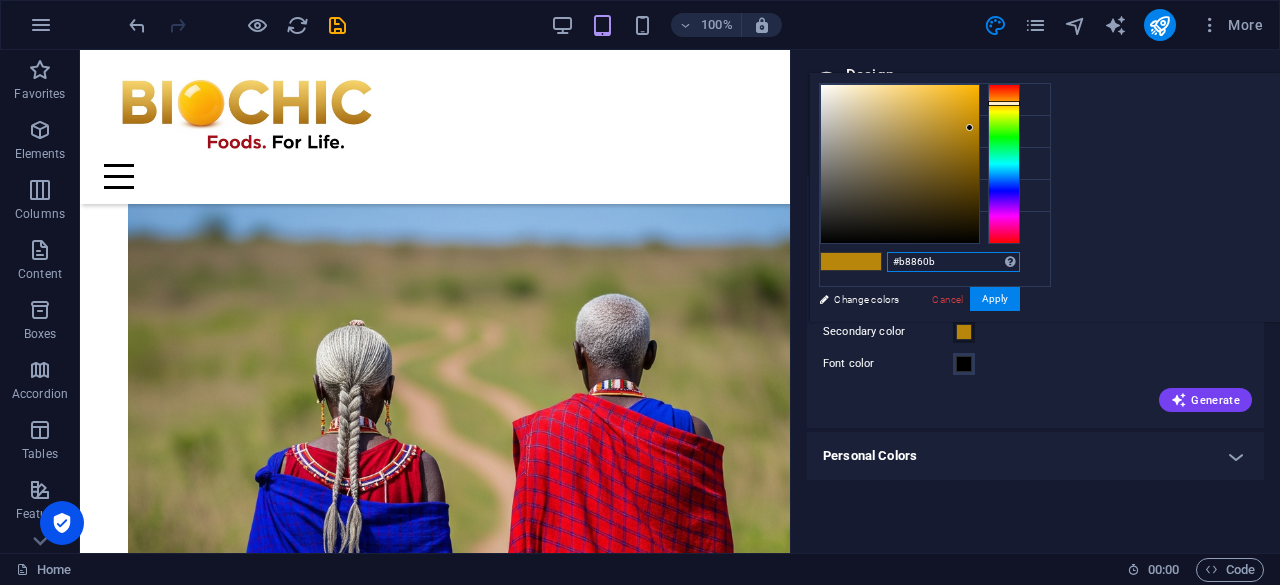 drag, startPoint x: 1148, startPoint y: 261, endPoint x: 1211, endPoint y: 261, distance: 63 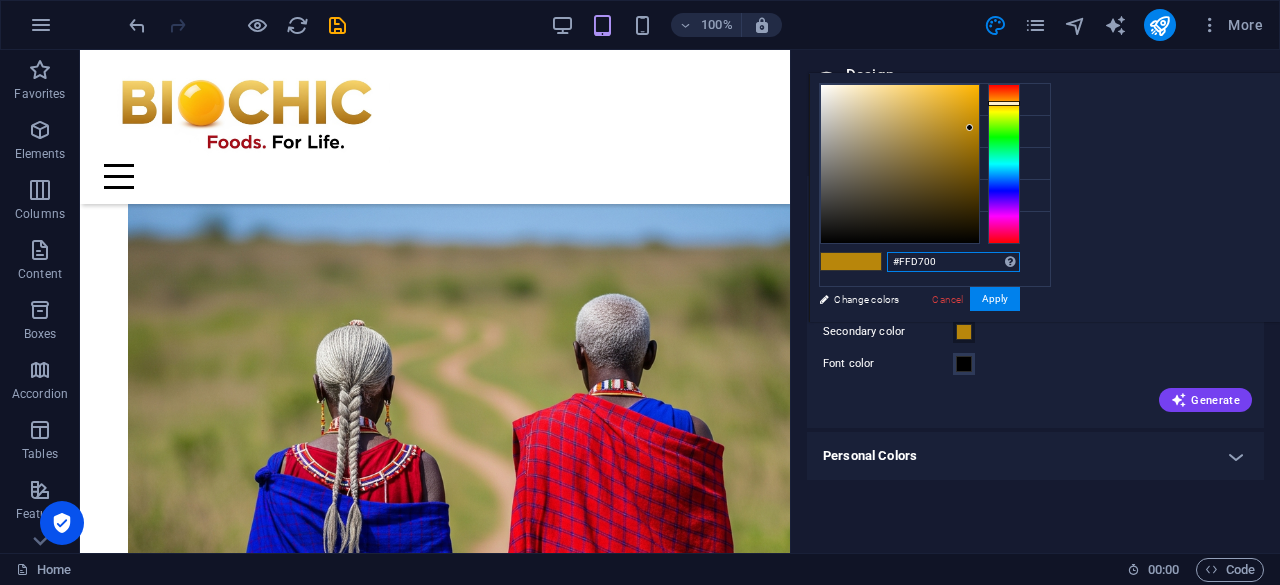 type on "#ffd700" 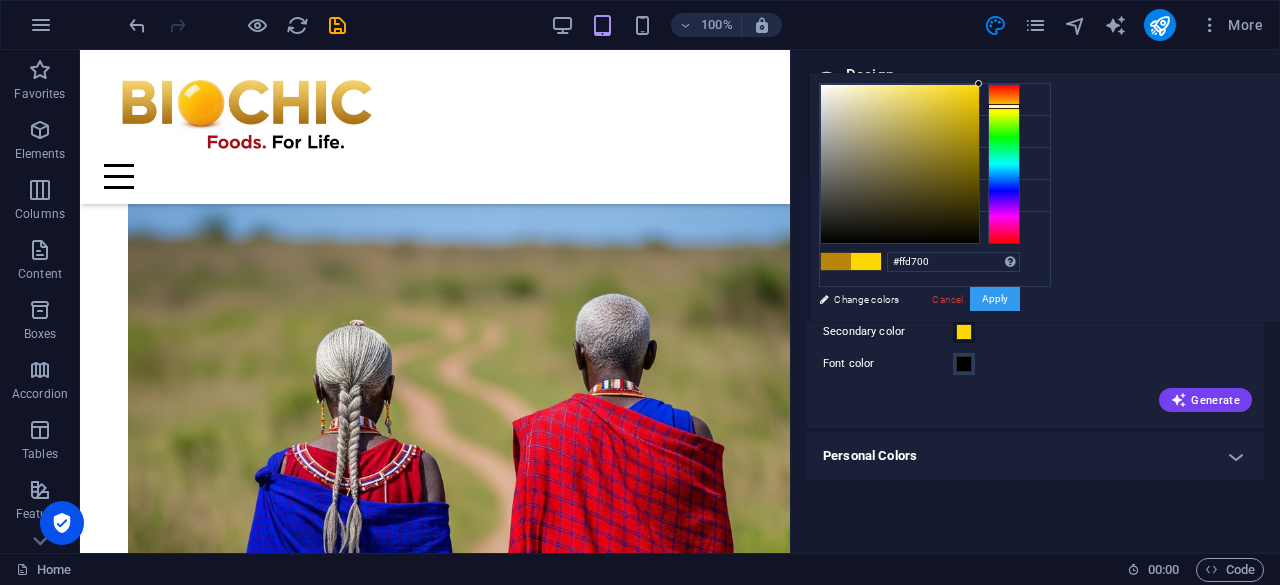 click on "Apply" at bounding box center (995, 299) 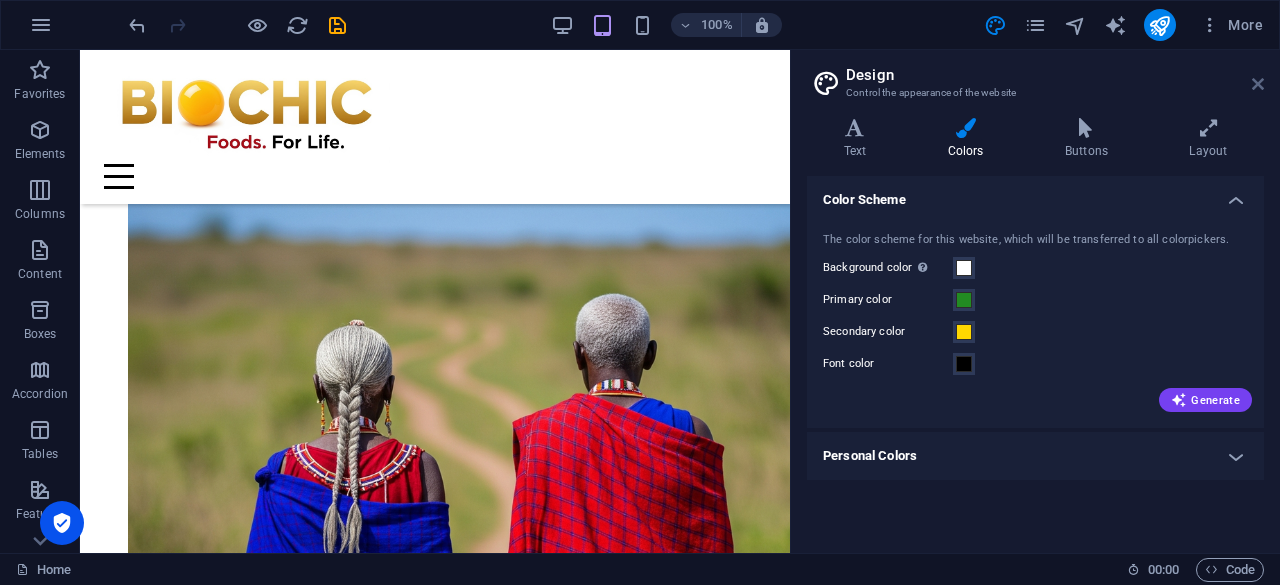drag, startPoint x: 1259, startPoint y: 83, endPoint x: 524, endPoint y: 207, distance: 745.3865 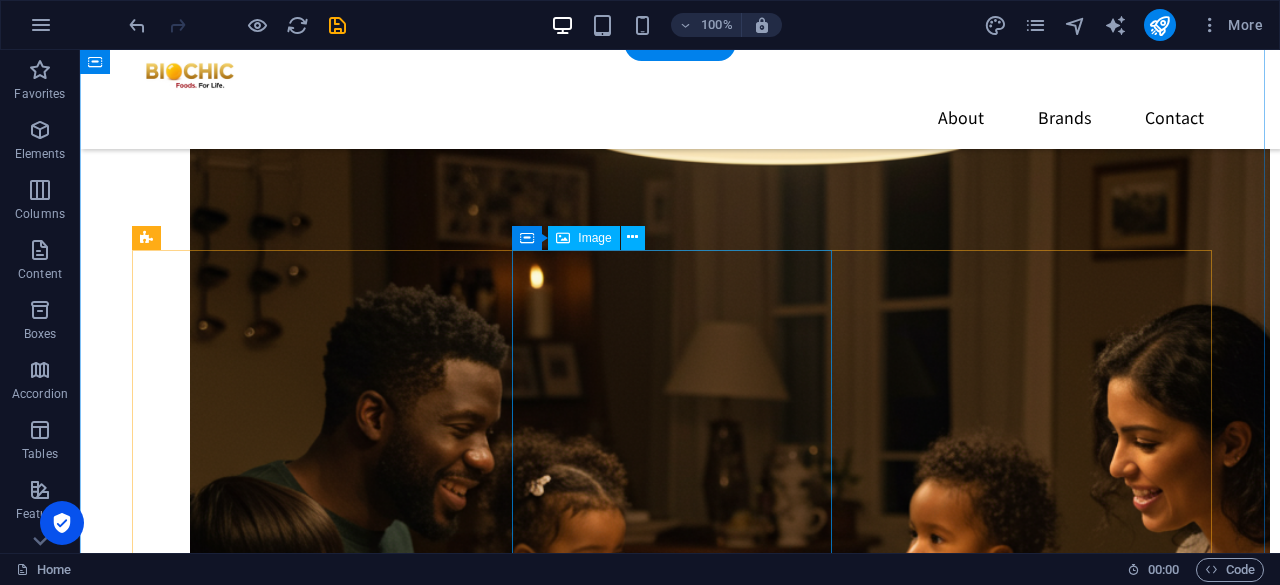 scroll, scrollTop: 1084, scrollLeft: 0, axis: vertical 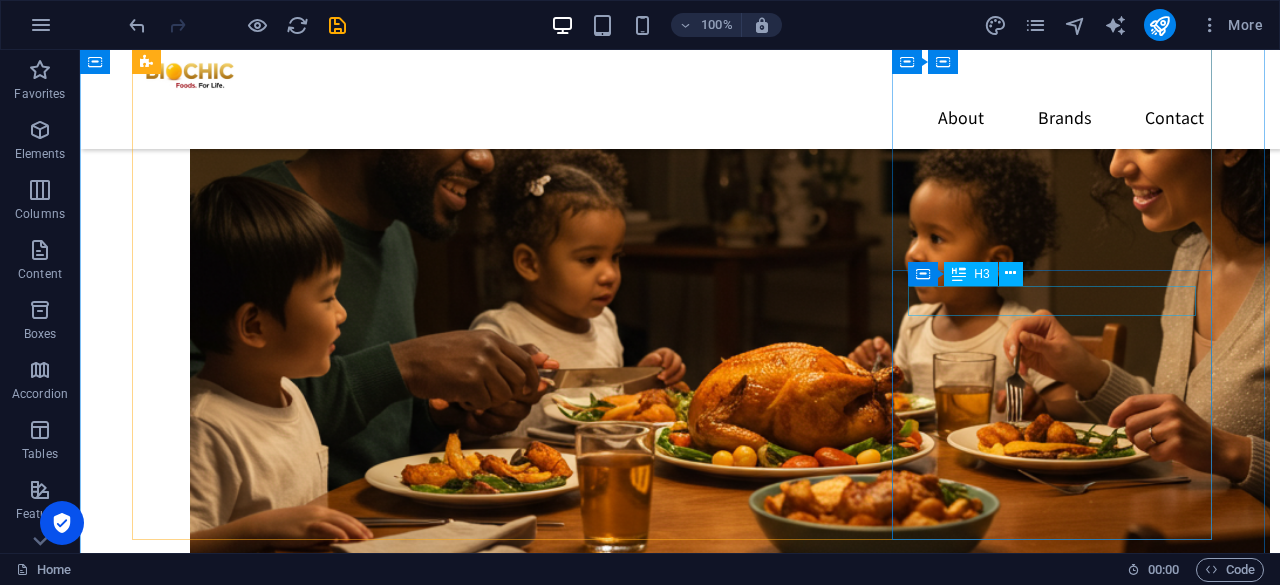 click on "Biofeeds" at bounding box center [300, 5059] 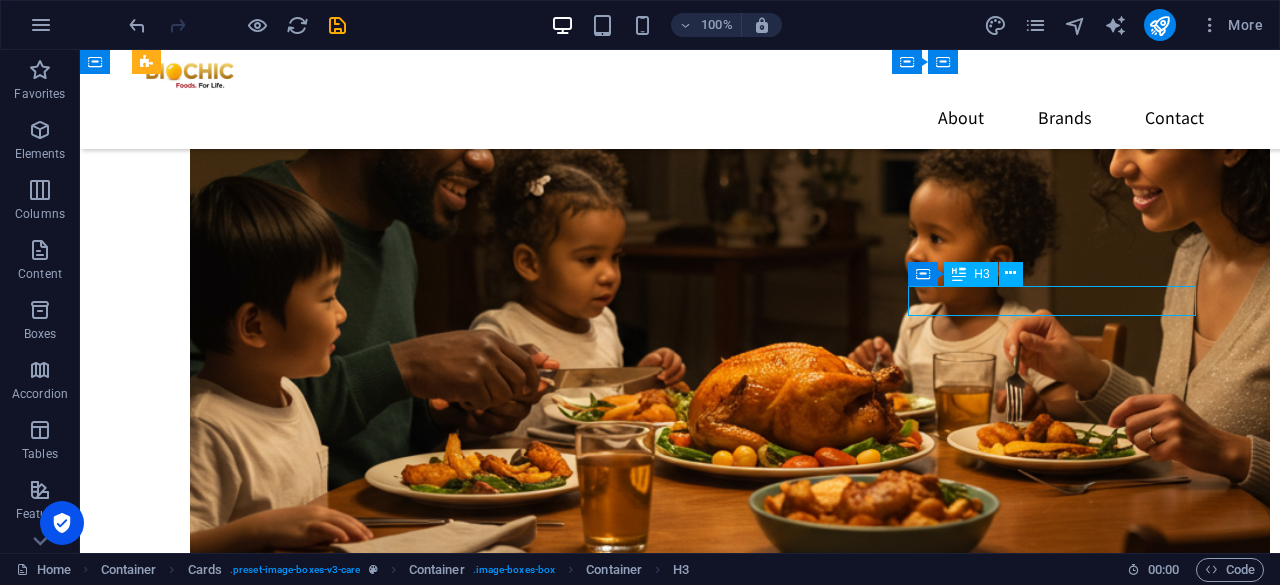 click on "Biofeeds" at bounding box center [300, 5059] 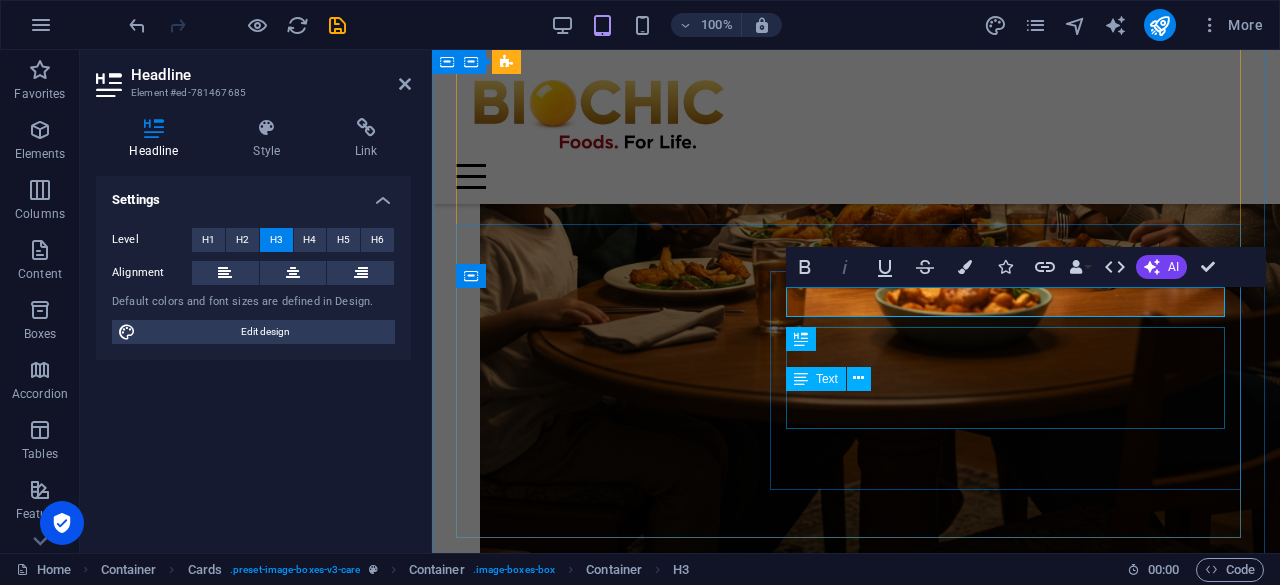 scroll, scrollTop: 1538, scrollLeft: 0, axis: vertical 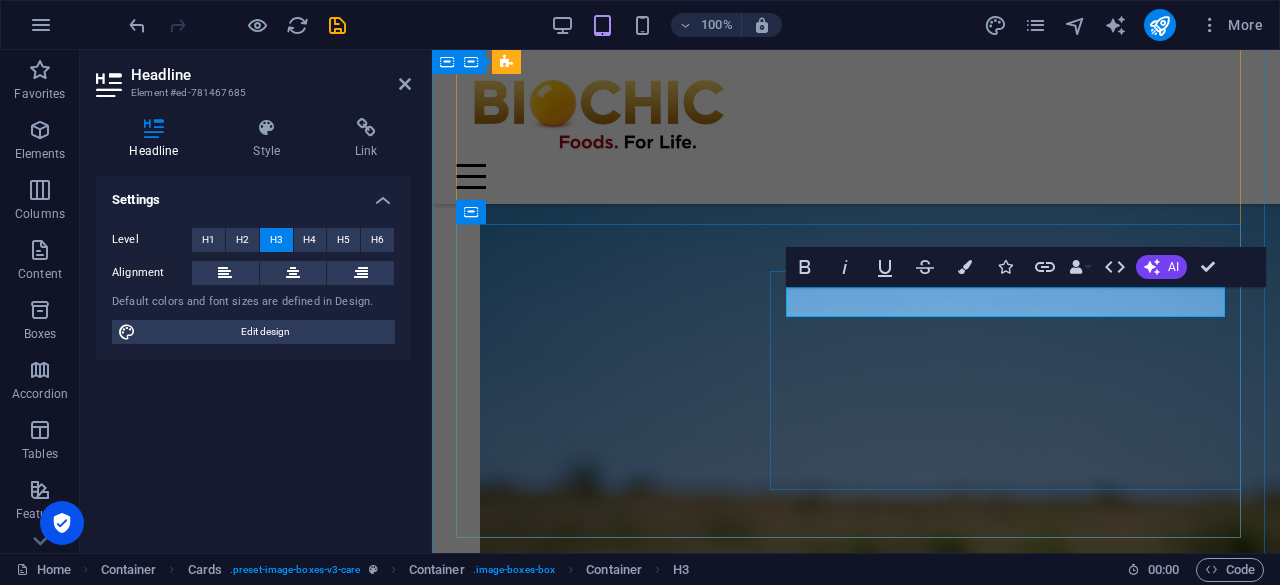 click on "Biofeeds" at bounding box center (856, 4962) 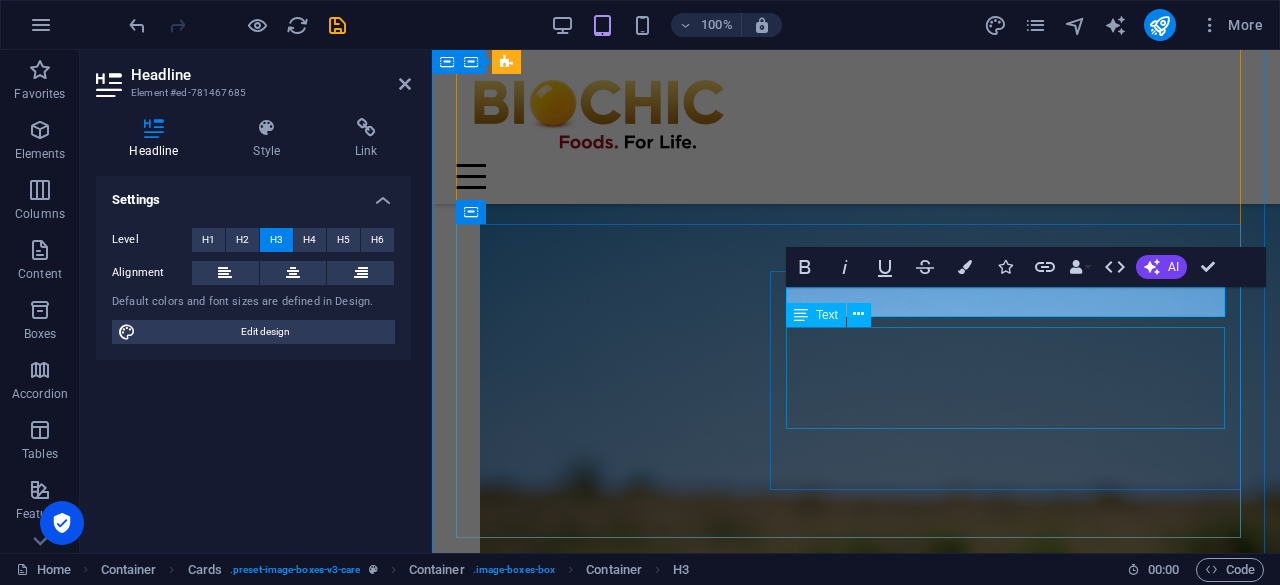 type 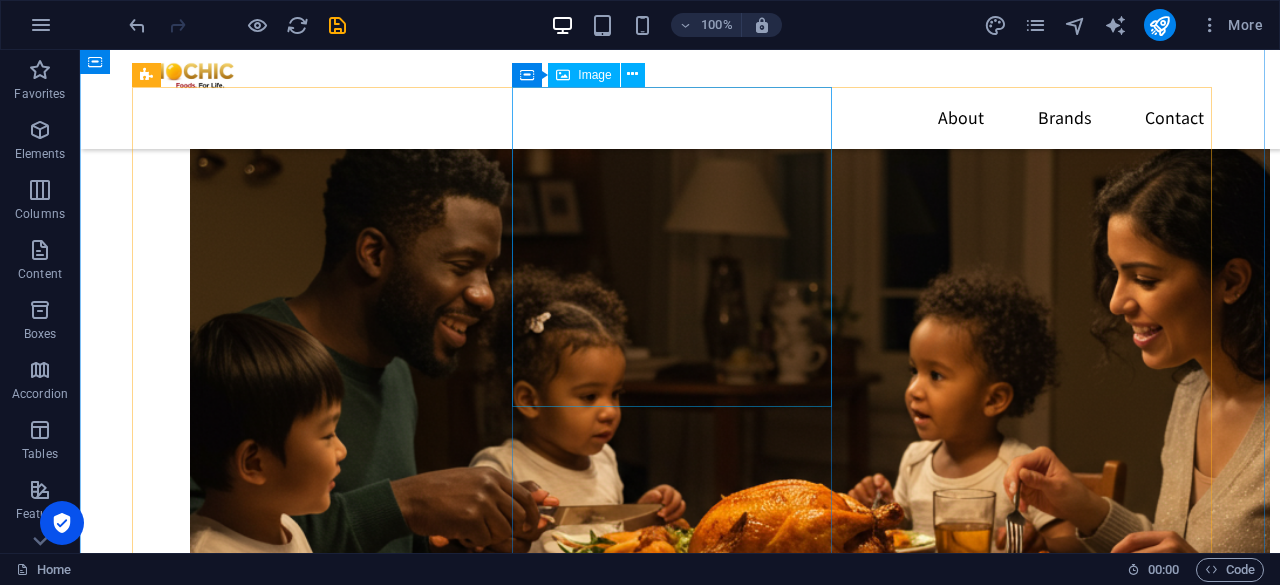 scroll, scrollTop: 884, scrollLeft: 0, axis: vertical 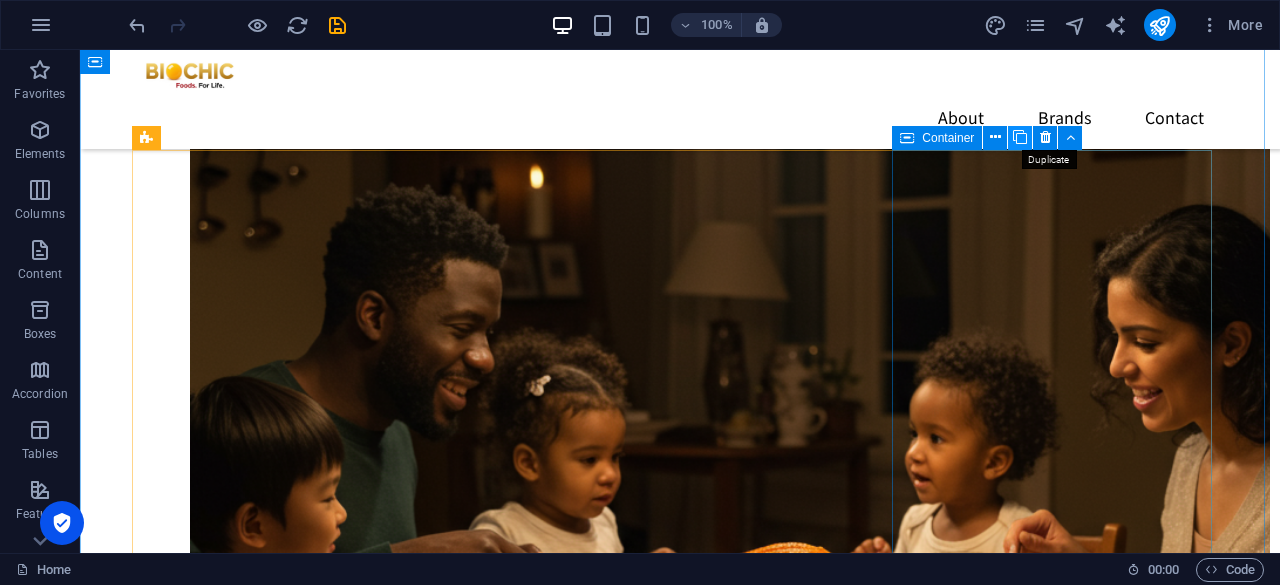 click at bounding box center [1020, 137] 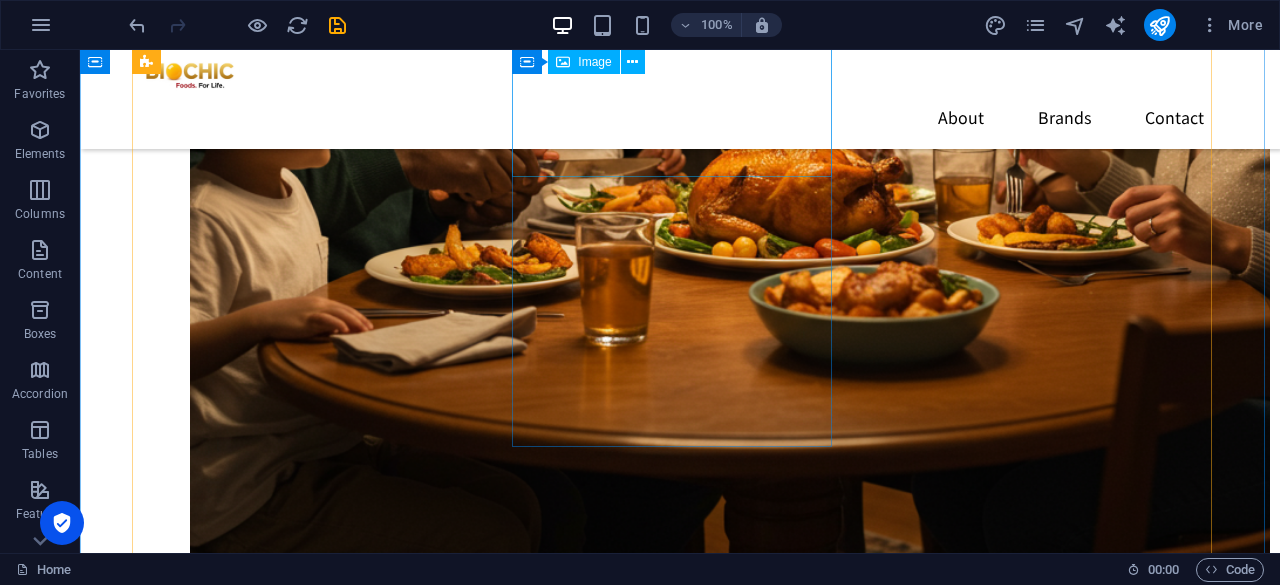 scroll, scrollTop: 1177, scrollLeft: 0, axis: vertical 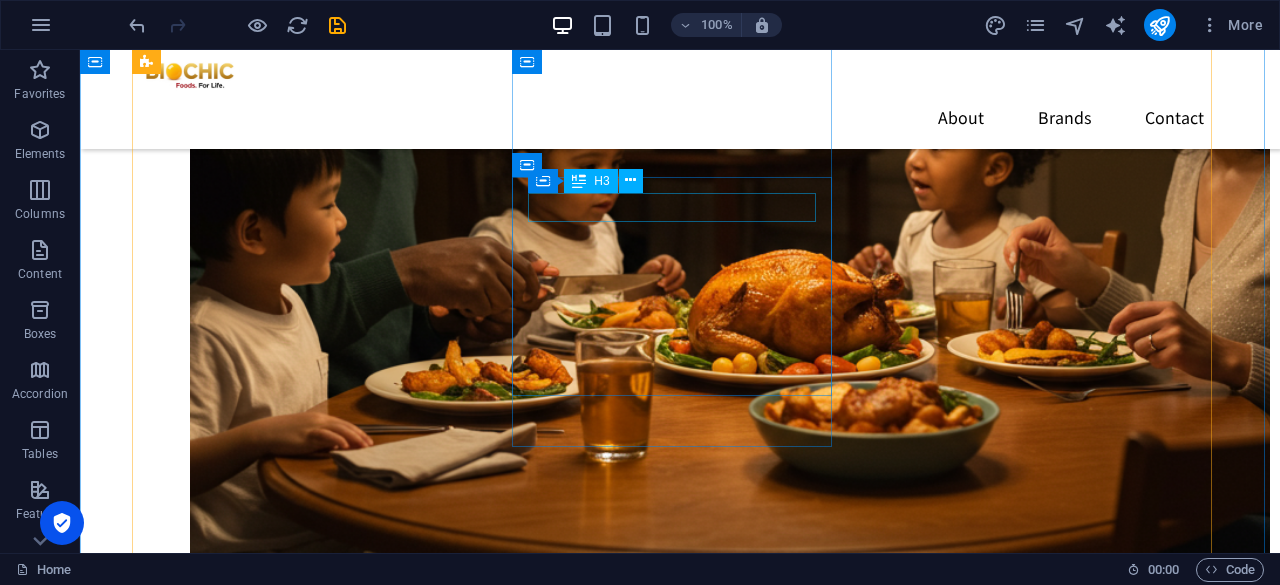 click on "Biochic Poultry" at bounding box center (300, 4325) 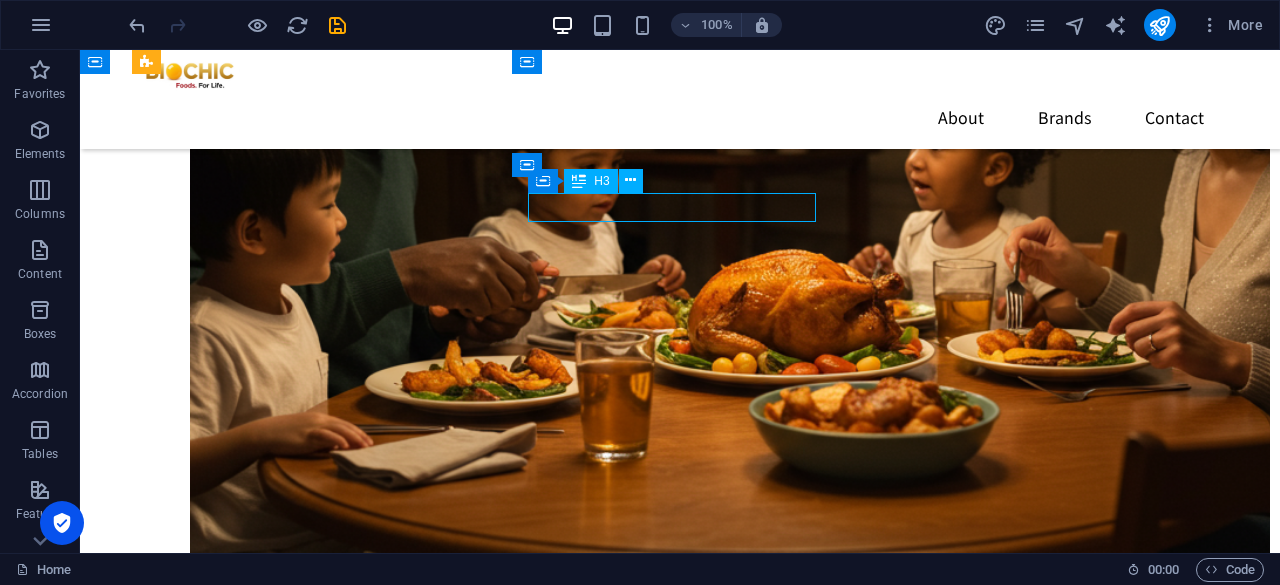 click on "Biochic Poultry" at bounding box center [300, 4325] 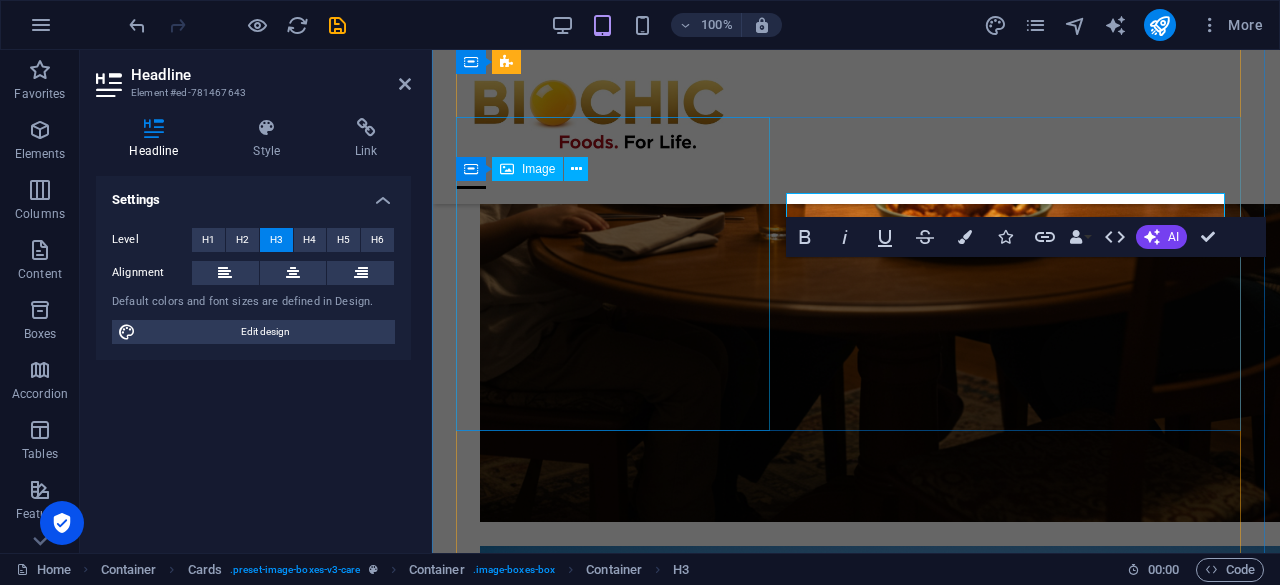 scroll, scrollTop: 1242, scrollLeft: 0, axis: vertical 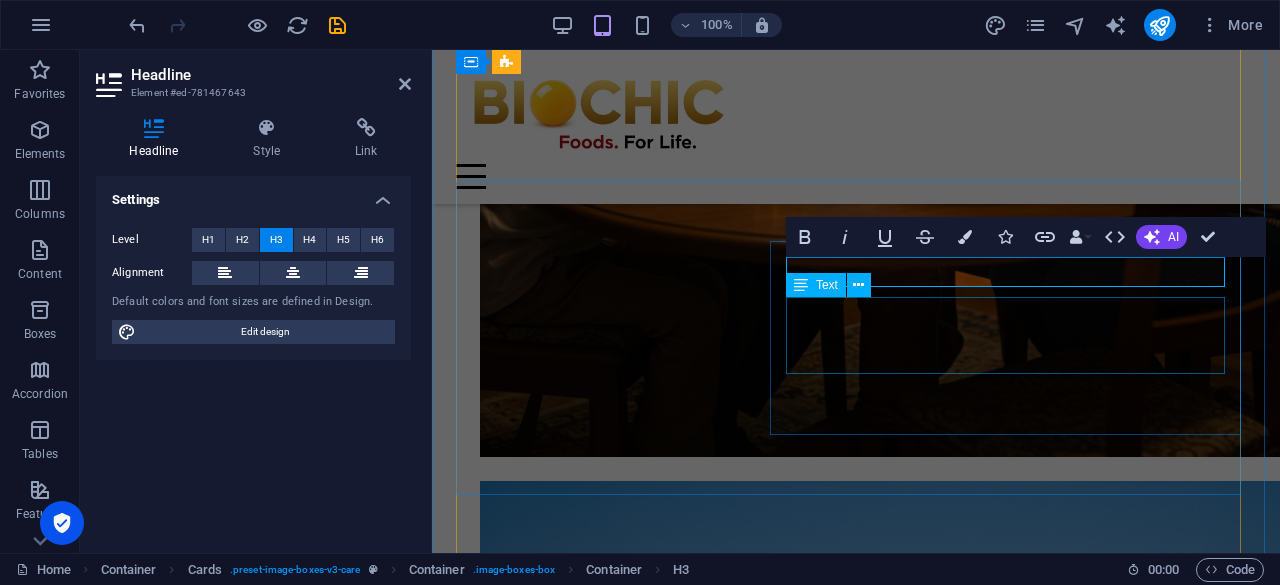 click on "From healthy pullets to delicious meat, Biochic Poultry offers a range of high-quality chicken products for farmers and consumers alike." at bounding box center [856, 4255] 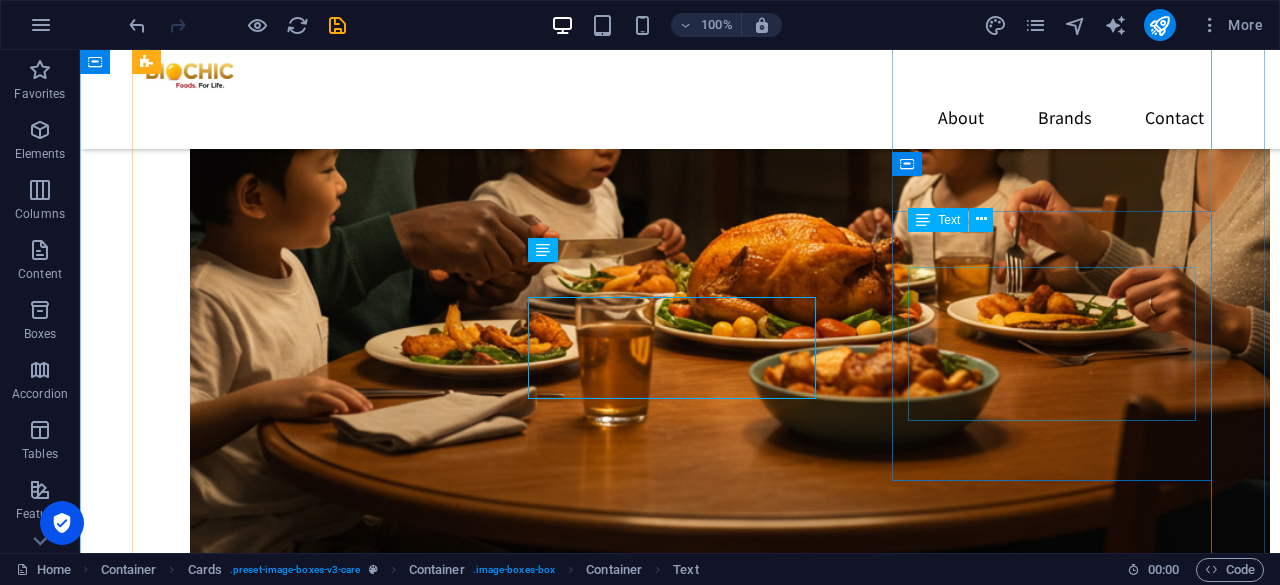 scroll, scrollTop: 1178, scrollLeft: 0, axis: vertical 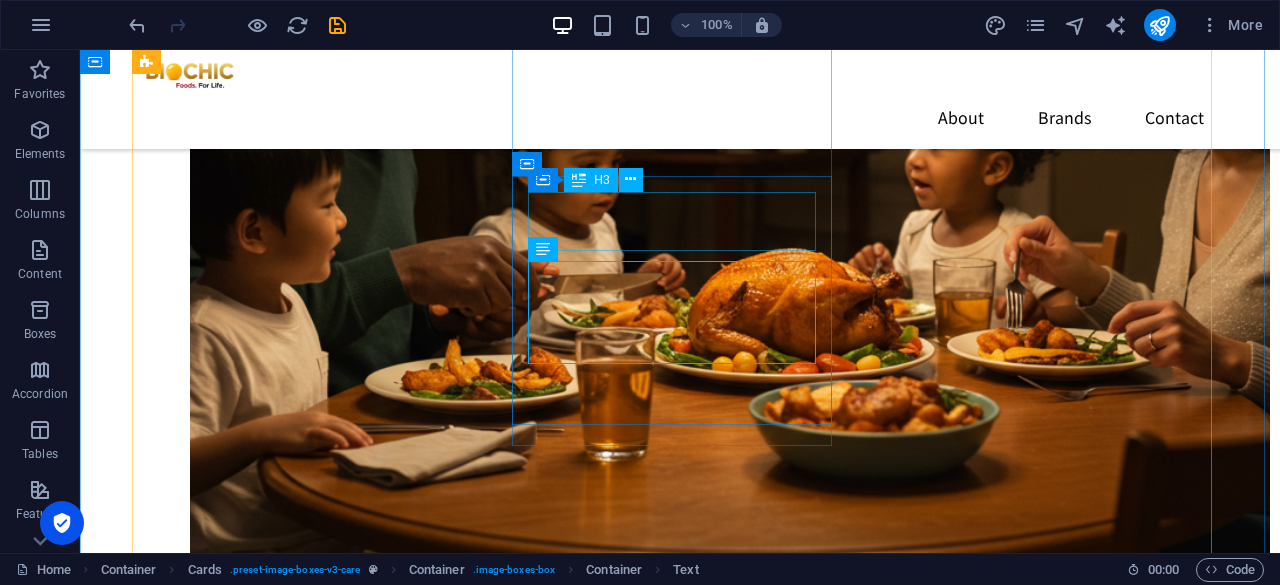 click on "Biochic Chicken (Biochic)" at bounding box center [300, 4339] 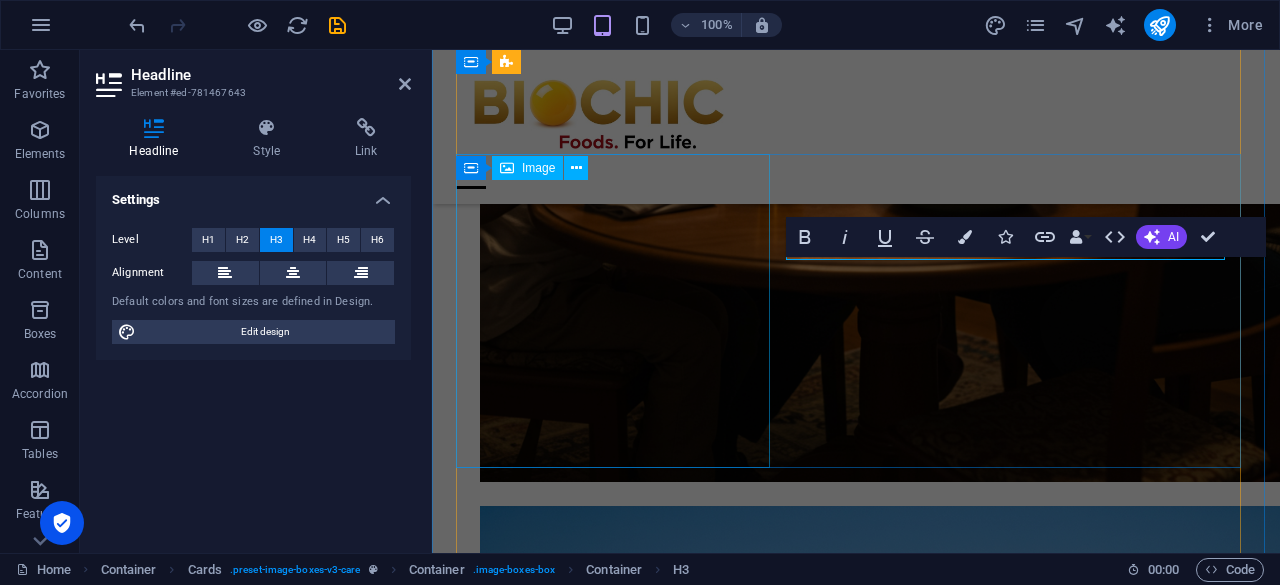 scroll, scrollTop: 1243, scrollLeft: 0, axis: vertical 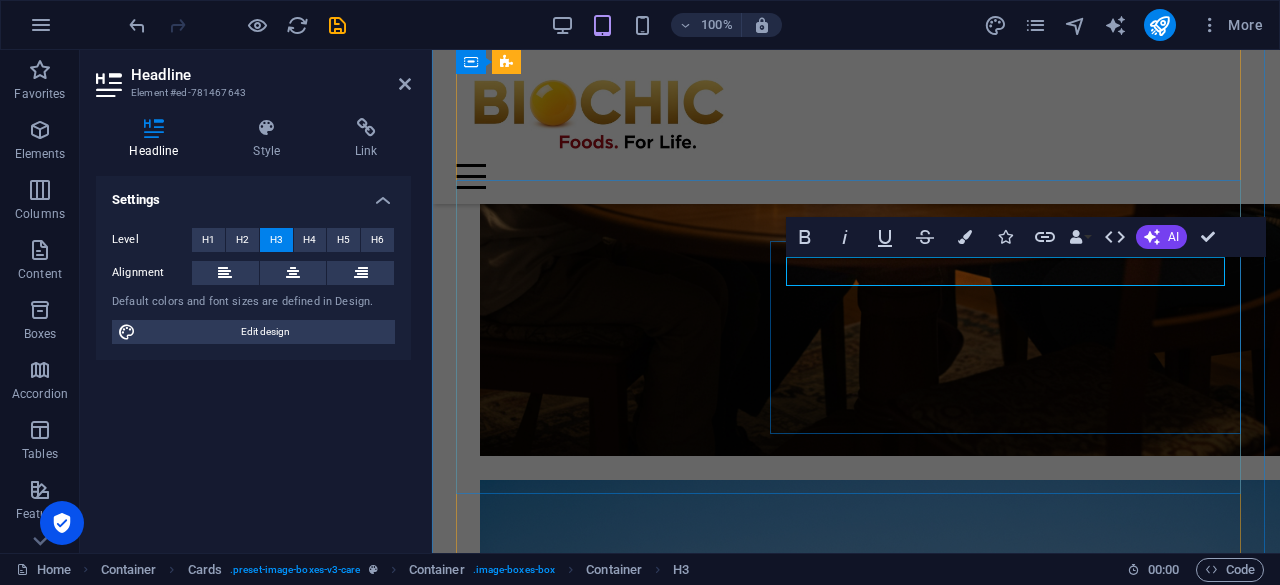 click on "Biochic Chicken (Biochic)" at bounding box center [620, 4203] 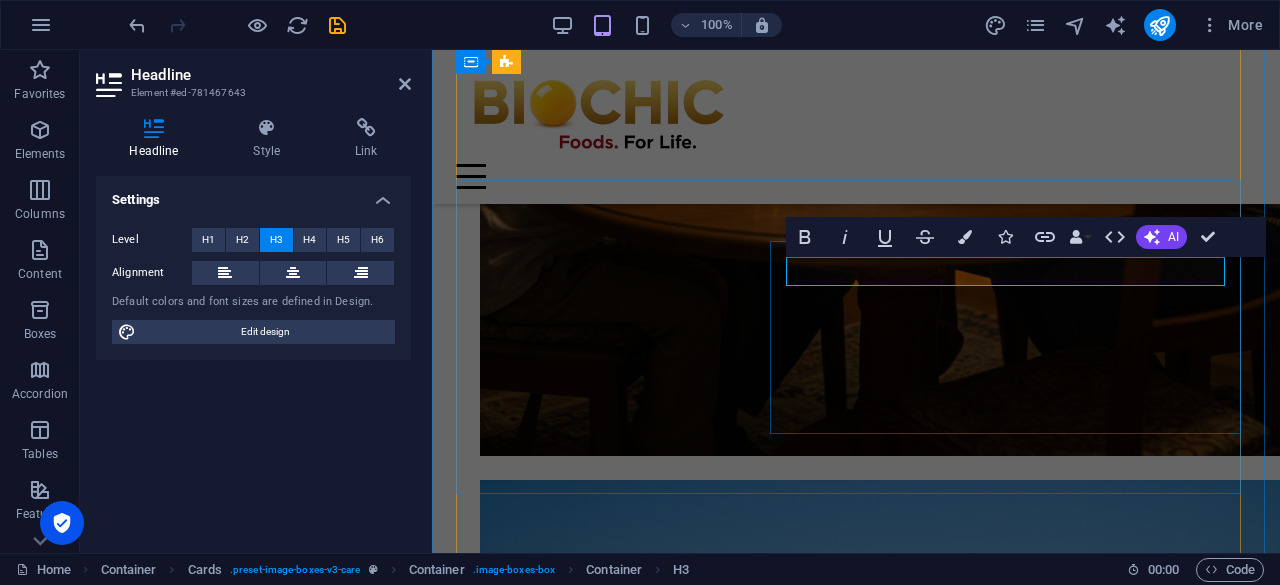 click on "Biochic Chicken (Biochic)" at bounding box center (856, 4204) 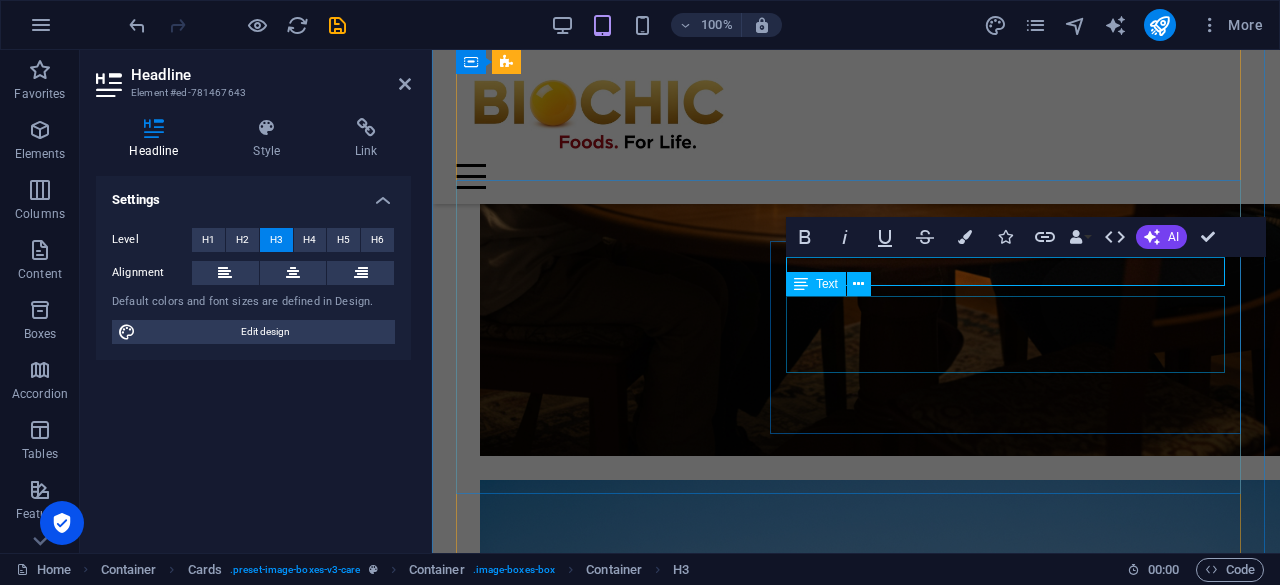 click on "From healthy pullets to delicious meat, Biochic Poultry offers a range of high-quality chicken products for farmers and consumers alike." at bounding box center [856, 4254] 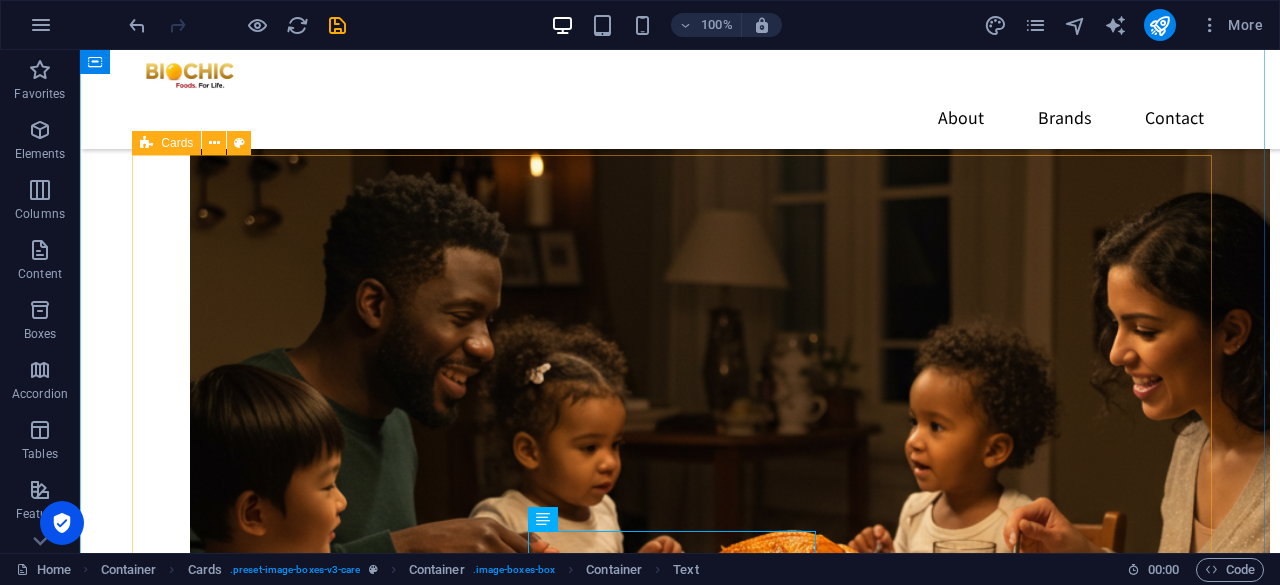 scroll, scrollTop: 878, scrollLeft: 0, axis: vertical 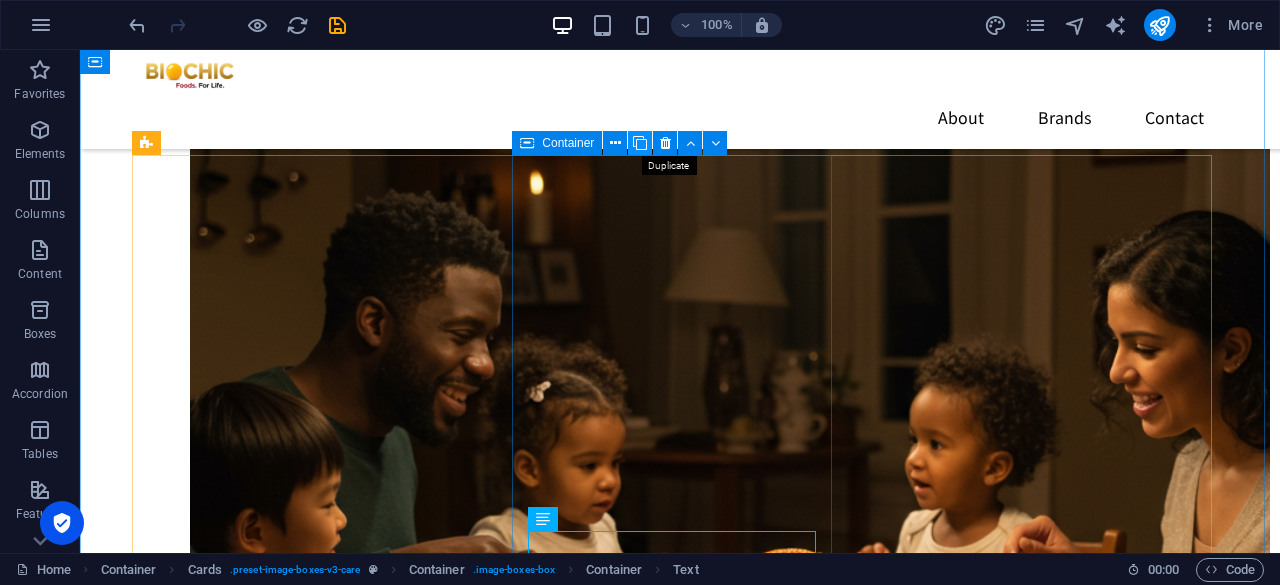 click at bounding box center (640, 143) 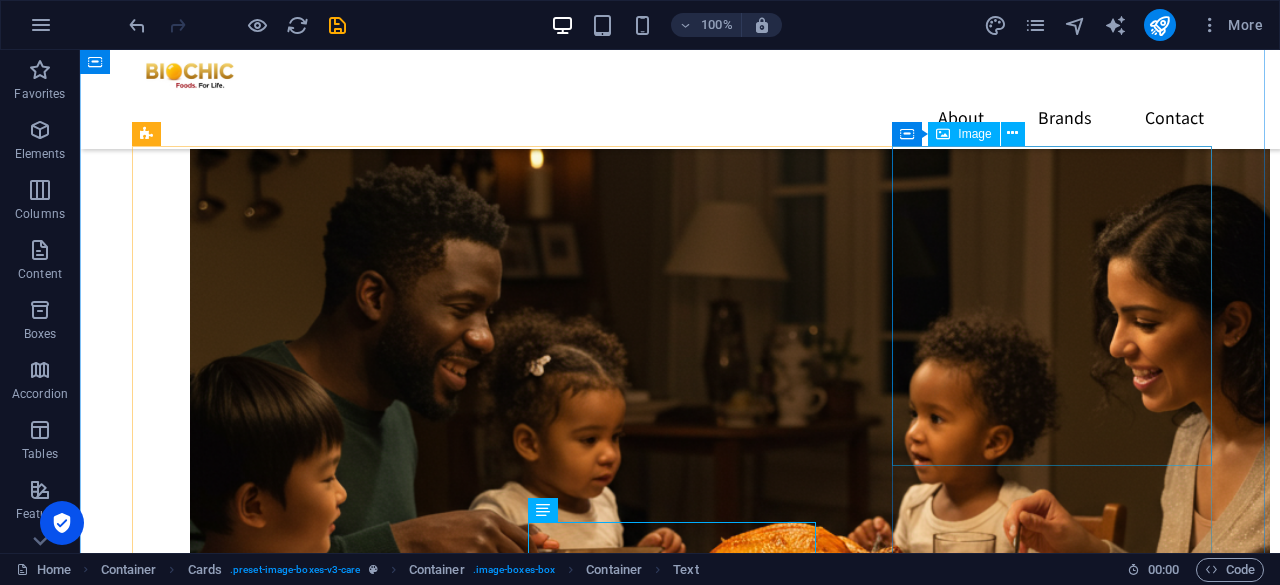 scroll, scrollTop: 1078, scrollLeft: 0, axis: vertical 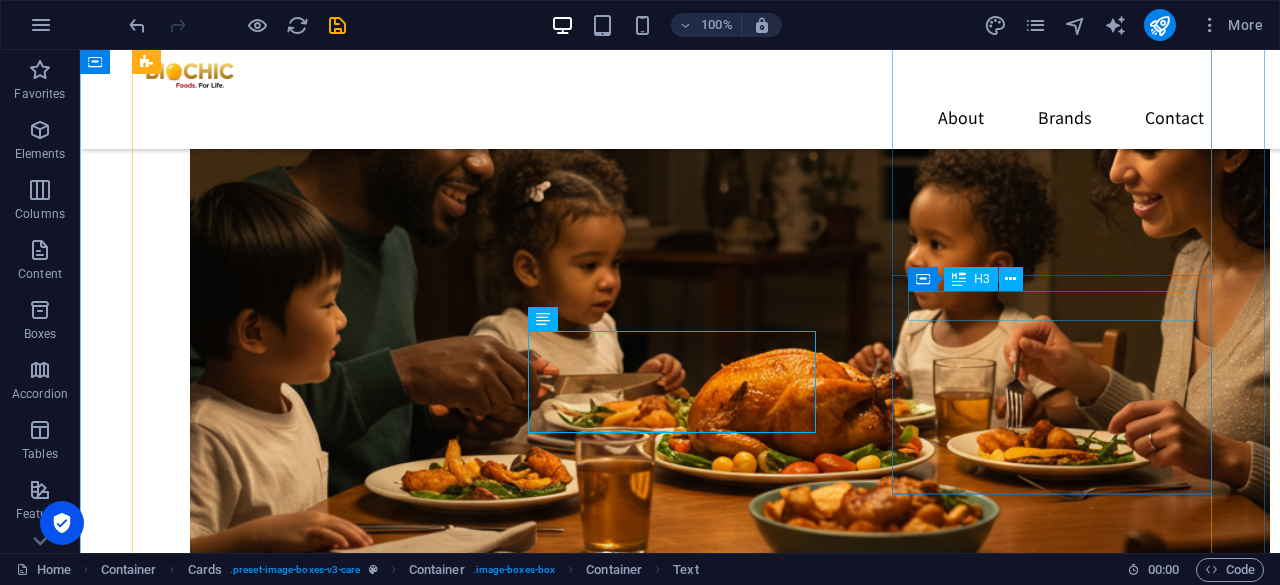 click on "Biochic Chicken" at bounding box center [300, 5065] 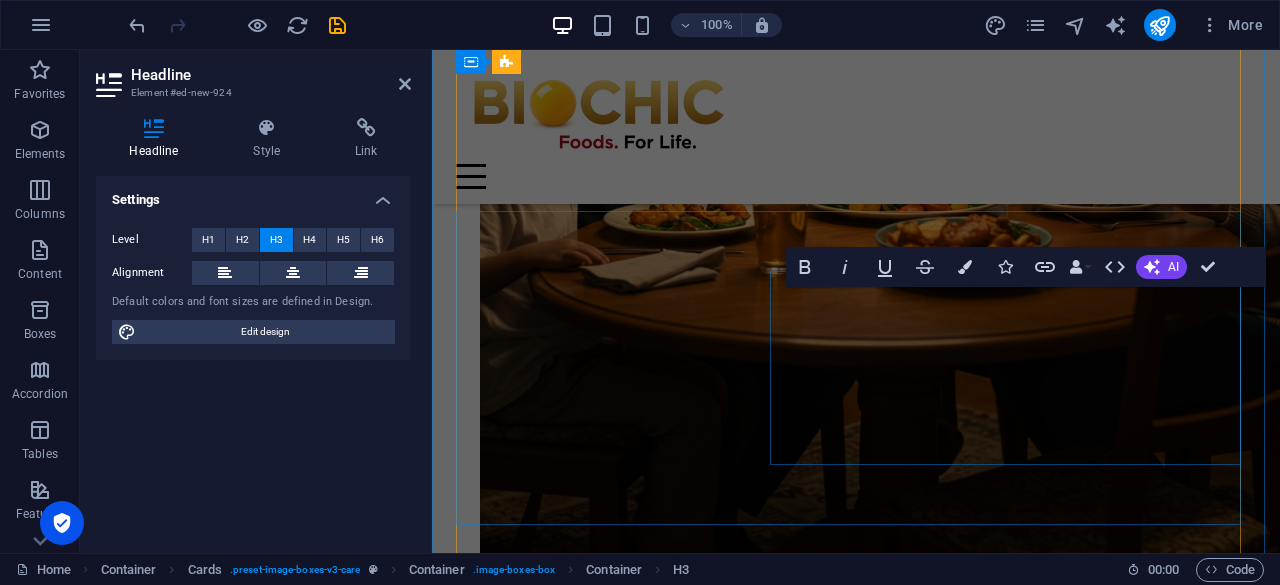 scroll, scrollTop: 1550, scrollLeft: 0, axis: vertical 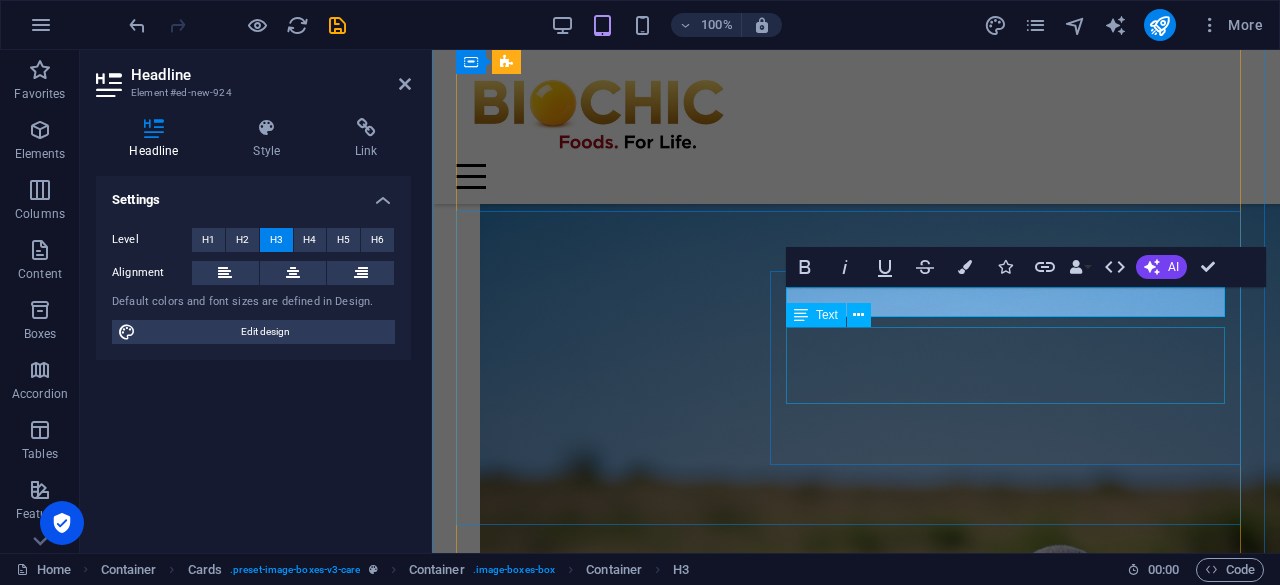 click on "From healthy pullets to delicious meat, Biochic Poultry offers a range of high-quality chicken products for farmers and consumers alike." at bounding box center [856, 4999] 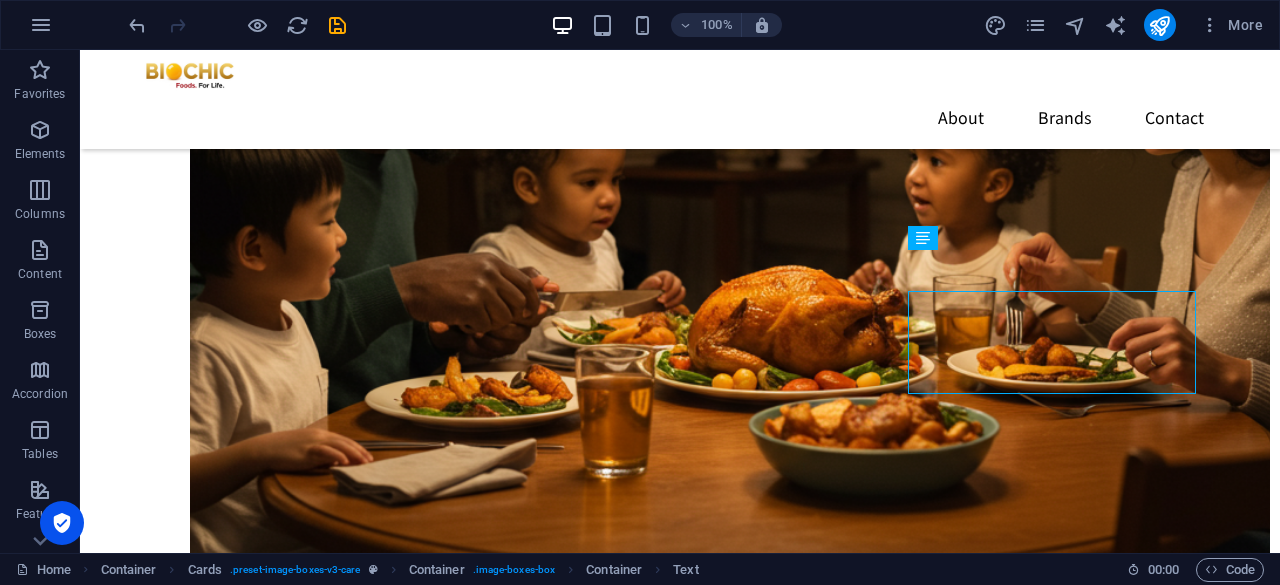 scroll, scrollTop: 1159, scrollLeft: 0, axis: vertical 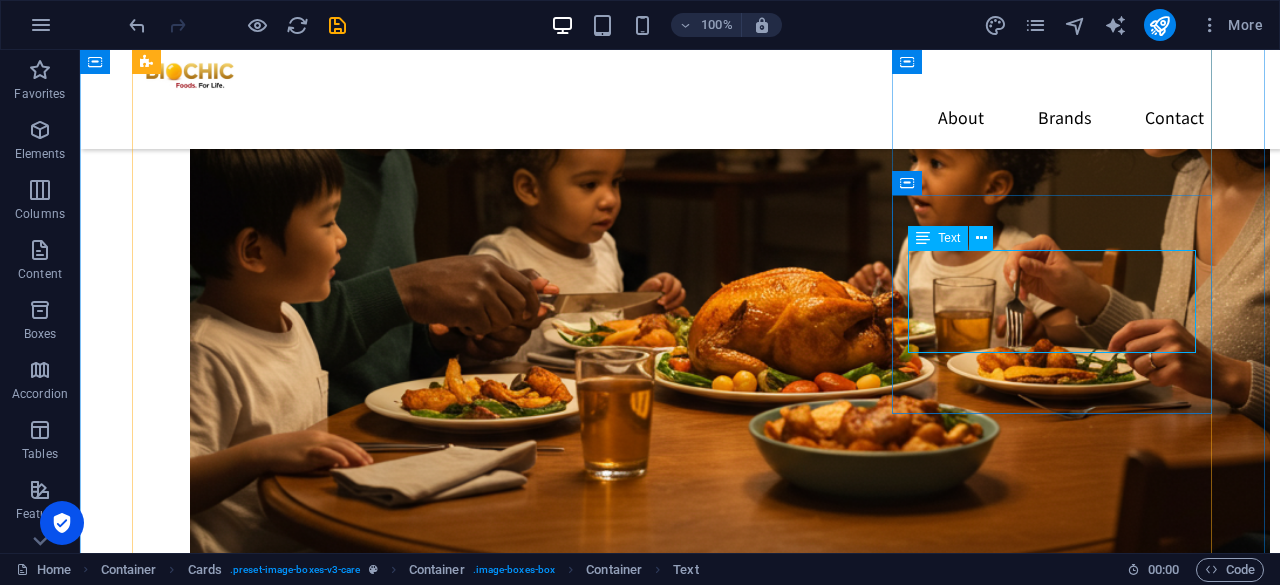 click on "From healthy pullets to delicious meat, Biochic Poultry offers a range of high-quality chicken products for farmers and consumers alike." at bounding box center (300, 5060) 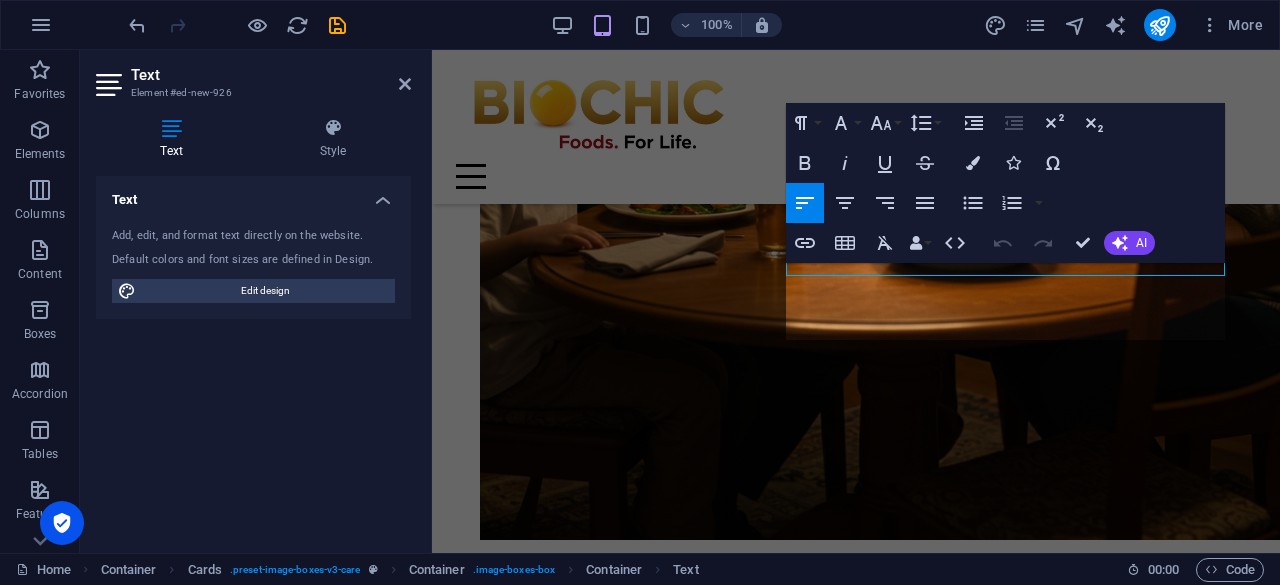 scroll, scrollTop: 1614, scrollLeft: 0, axis: vertical 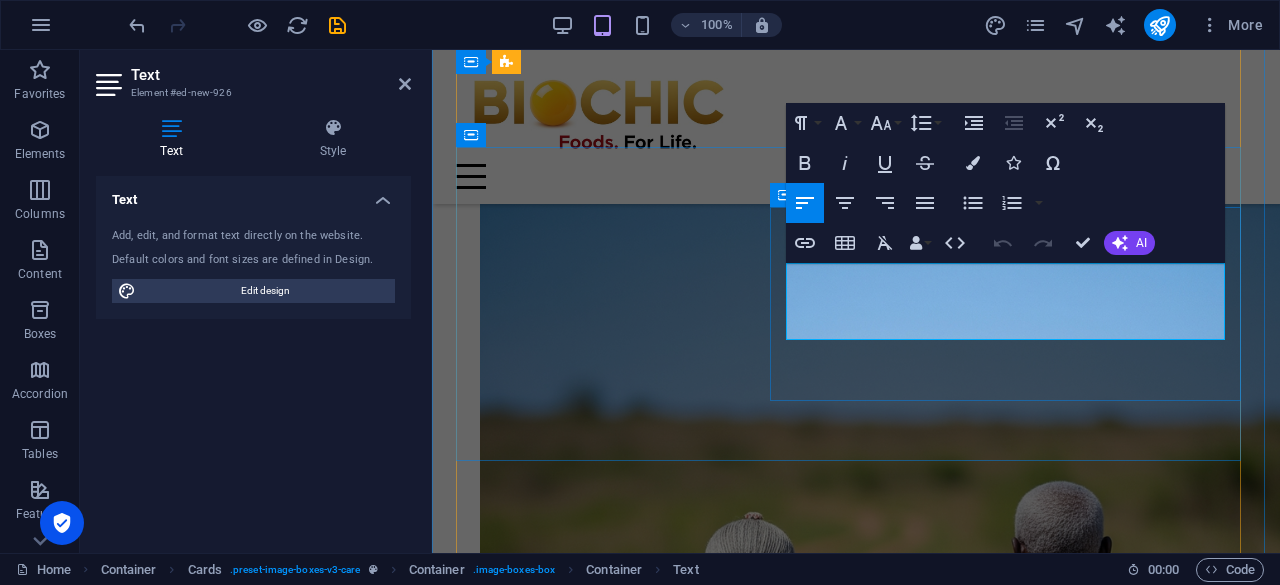 drag, startPoint x: 788, startPoint y: 278, endPoint x: 992, endPoint y: 329, distance: 210.27838 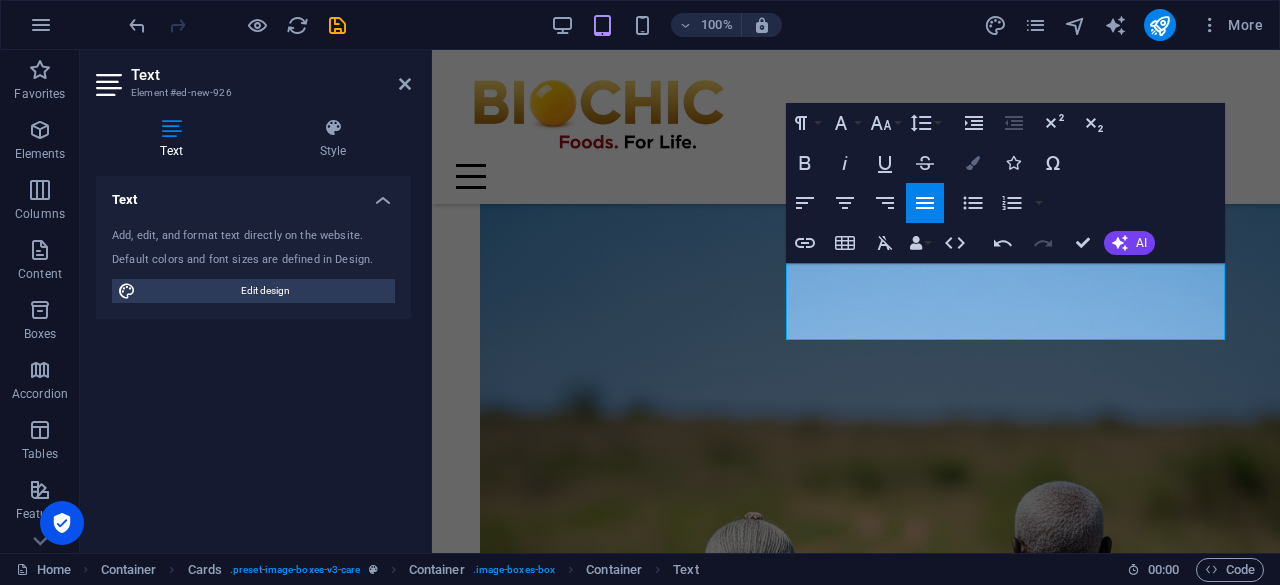 click at bounding box center (973, 163) 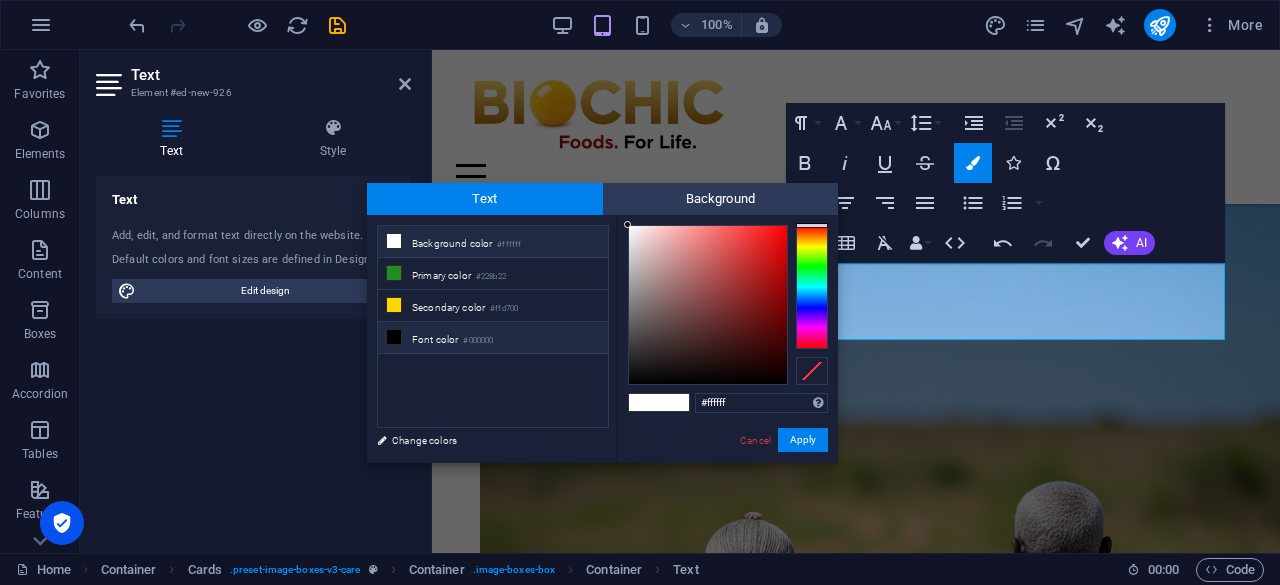 click on "Font color
#000000" at bounding box center [493, 338] 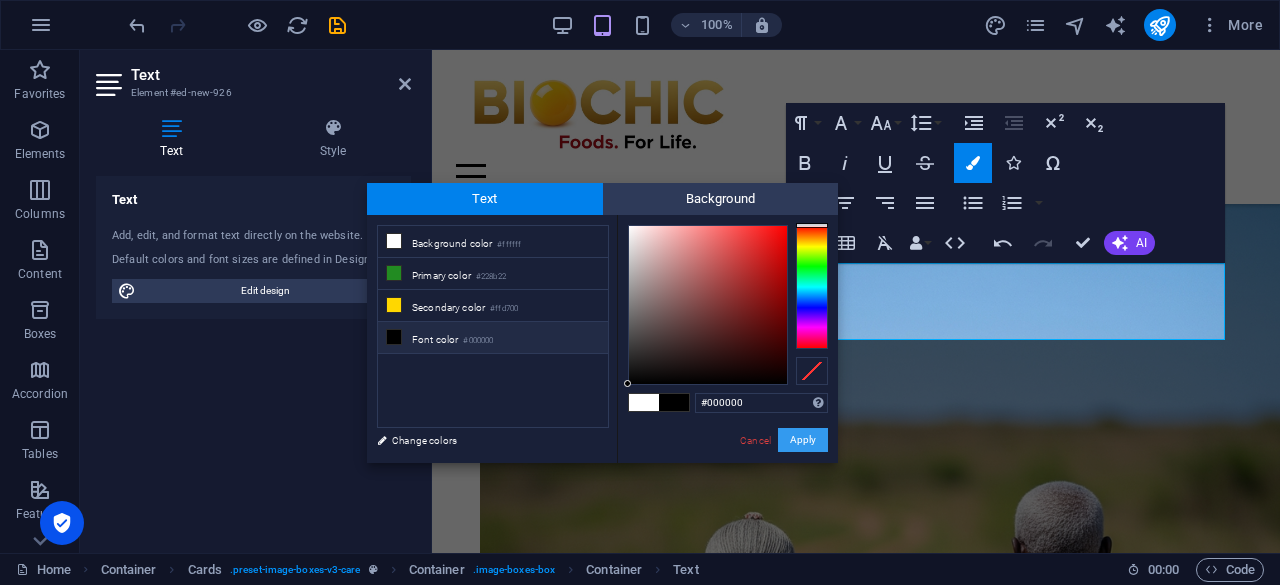 click on "Apply" at bounding box center (803, 440) 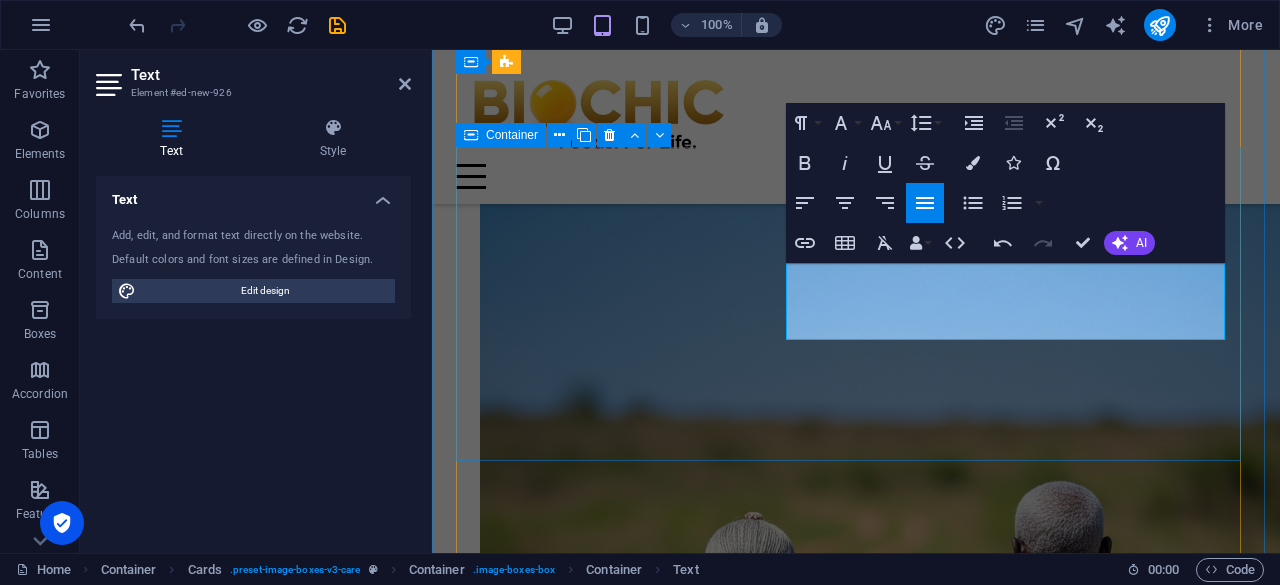 click on "Biochic Poultry From day-old chicks to pullets, Biochic Poultry offers a range of high-quality live chicken products for farmers looking to establish or expand their flocks. Read More" at bounding box center (856, 4575) 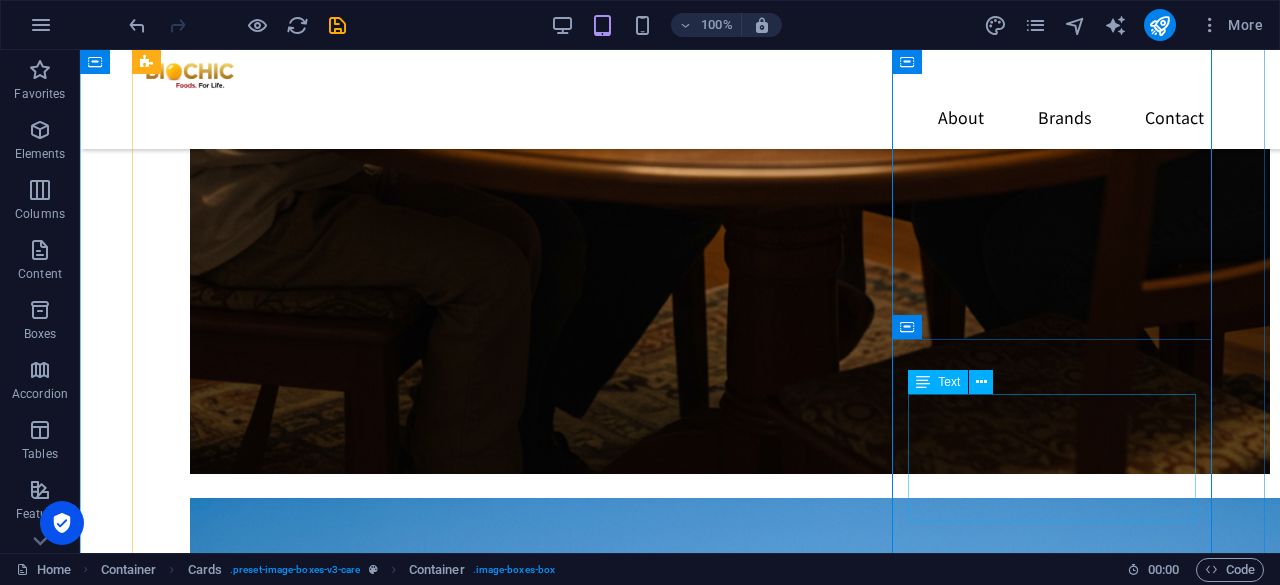 scroll, scrollTop: 1015, scrollLeft: 0, axis: vertical 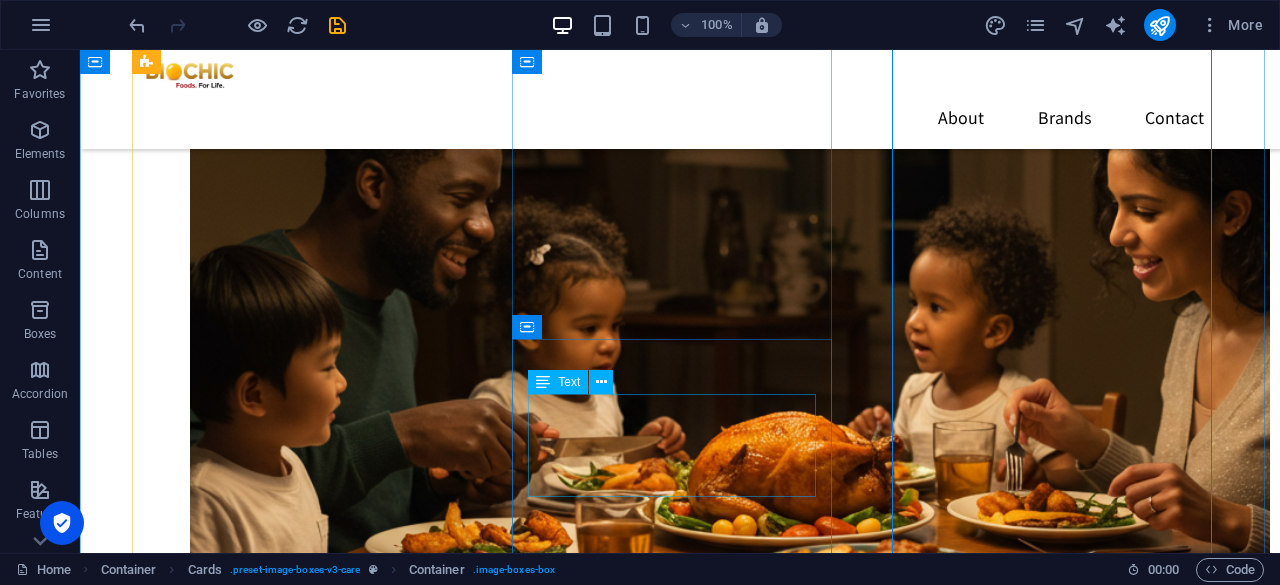 click on "From healthy pullets to delicious meat, Biochic Poultry offers a range of high-quality chicken products for farmers and consumers alike." at bounding box center (300, 4562) 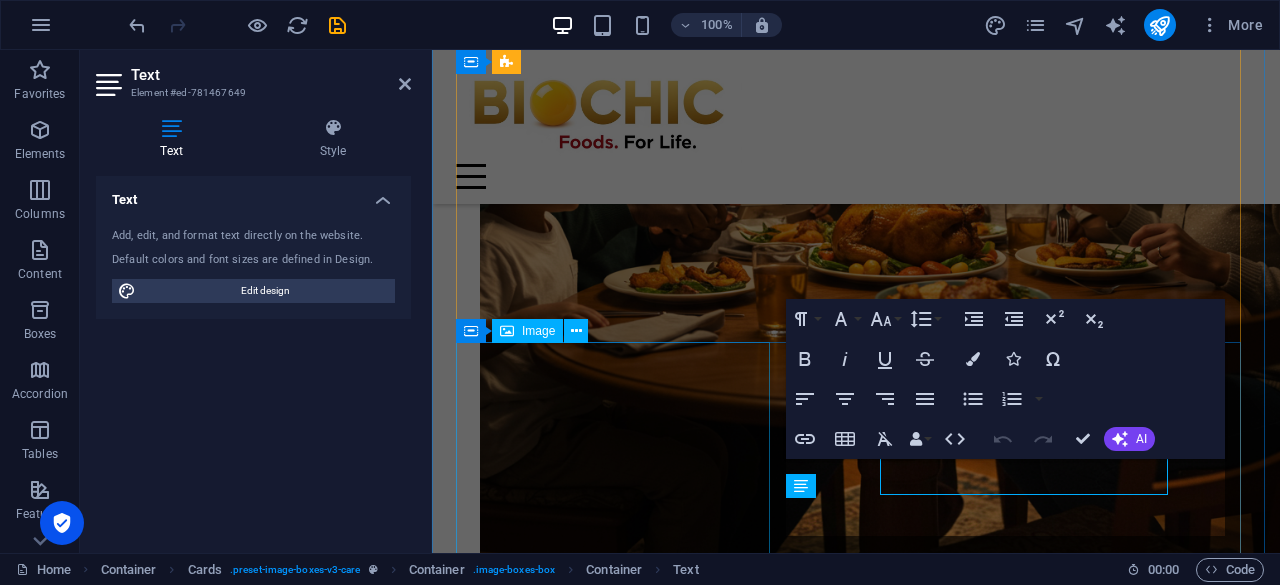 scroll, scrollTop: 1080, scrollLeft: 0, axis: vertical 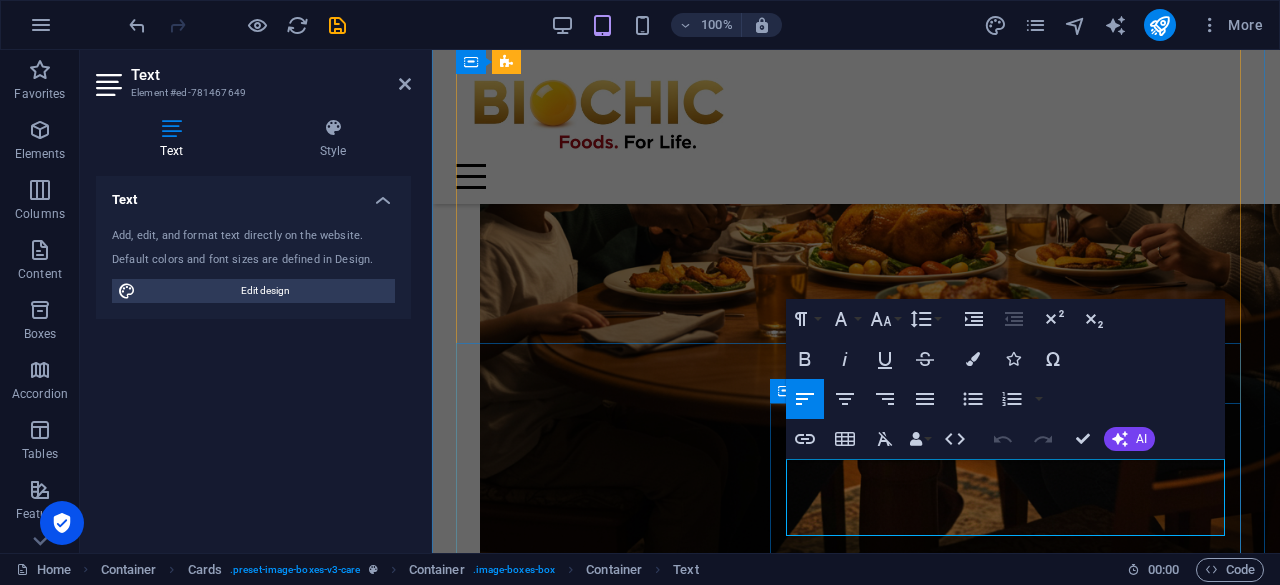 click on "From healthy pullets to delicious meat, Biochic Poultry offers a range of high-quality chicken products for farmers and consumers alike." at bounding box center (855, 4417) 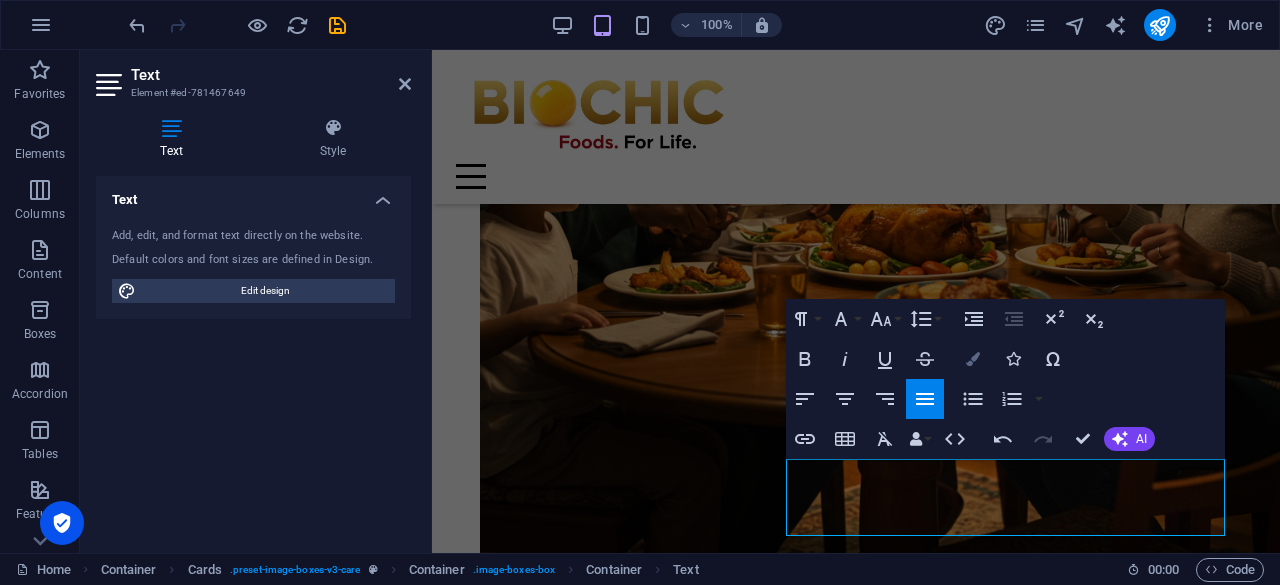 click on "Colors" at bounding box center (973, 359) 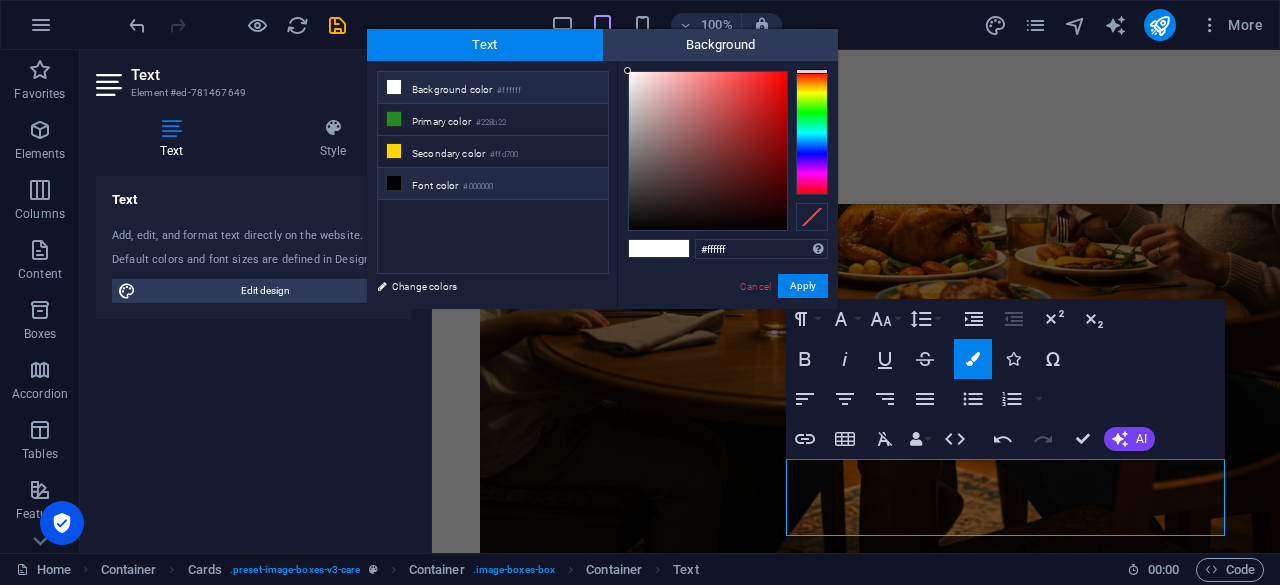 click on "#000000" at bounding box center [478, 187] 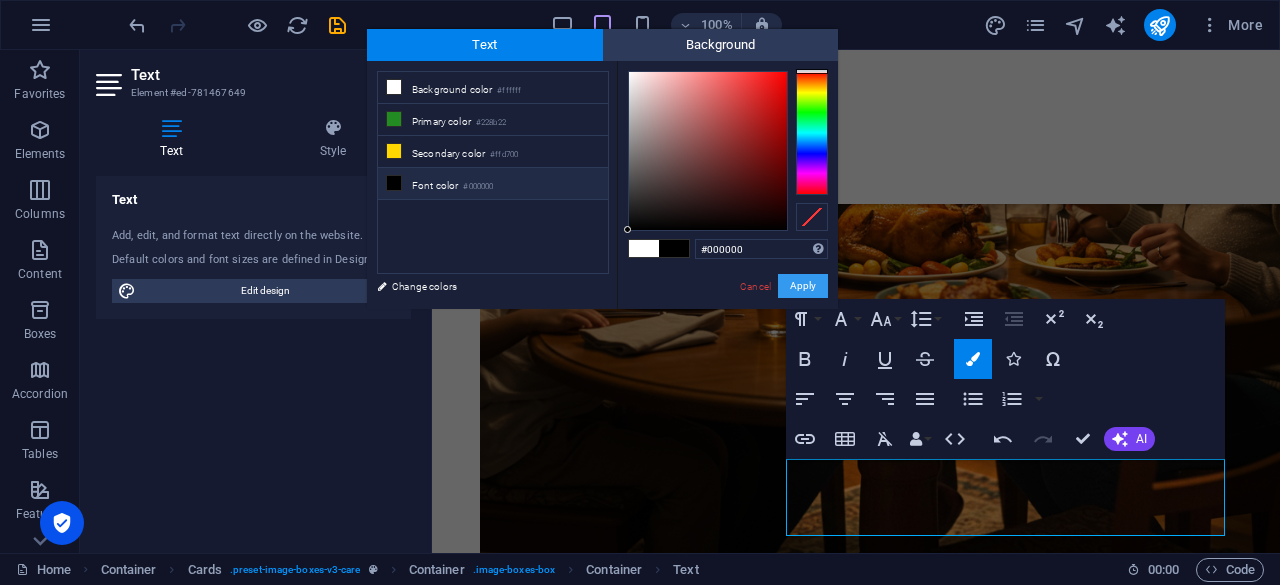 click on "Apply" at bounding box center (803, 286) 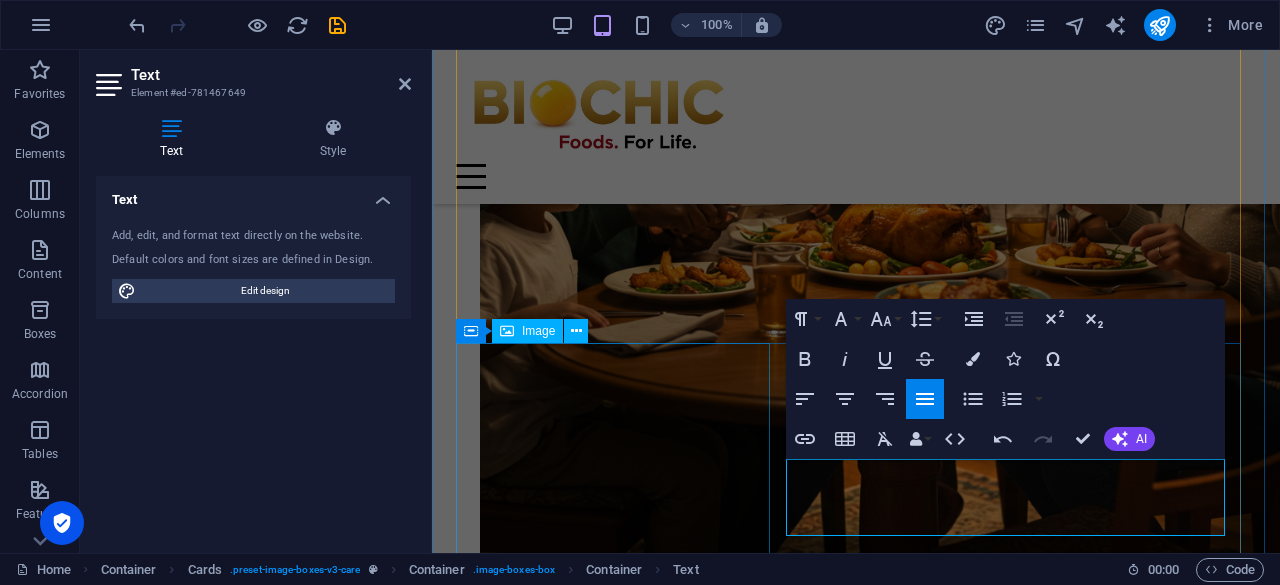 click at bounding box center [856, 3936] 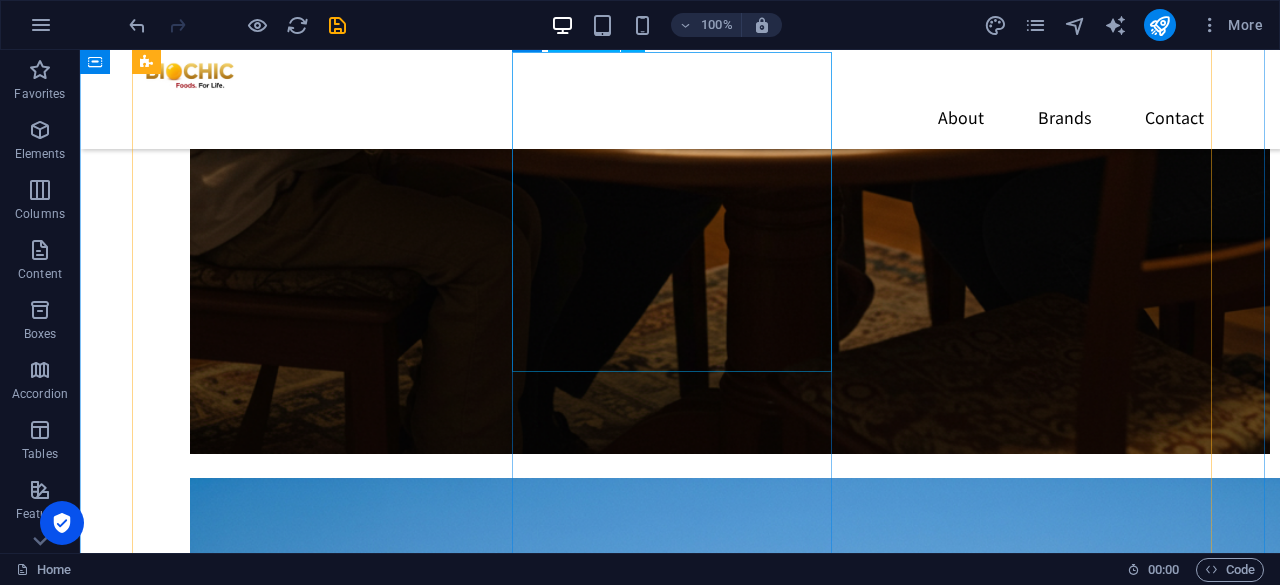 scroll, scrollTop: 1616, scrollLeft: 0, axis: vertical 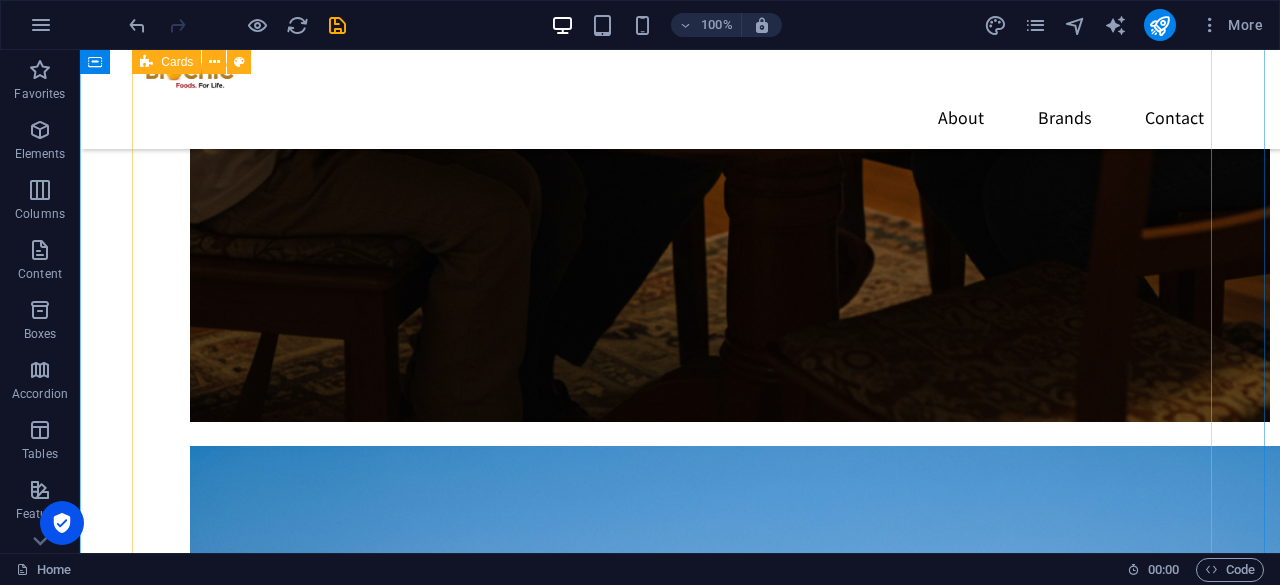 click on "Biochic Eggs Discover the difference with our Biochic Eggs, sourced from healthy, well-fed hens for exceptional taste and nutrition. Read More      Biochic Chicken From healthy pullets to delicious meat, Biochic Chicken offers a range of high-quality processed chicken meat products for consumers. Read More      Biochic Poultry From day-old chicks to pullets, Biochic Poultry offers a range of high-quality live chicken products for farmers looking to establish or expand their flocks. Read More      Biochic Feeds Fueling healthy growth and optimal production, Biochic Feeds are formulated with precision and enriched with sustainable ingredients from our integrated farm. Read More      Biochic Feeds Fueling healthy growth and optimal production, Biochic Feeds are formulated with precision and enriched with sustainable ingredients from our integrated farm. Read More" at bounding box center [680, 4545] 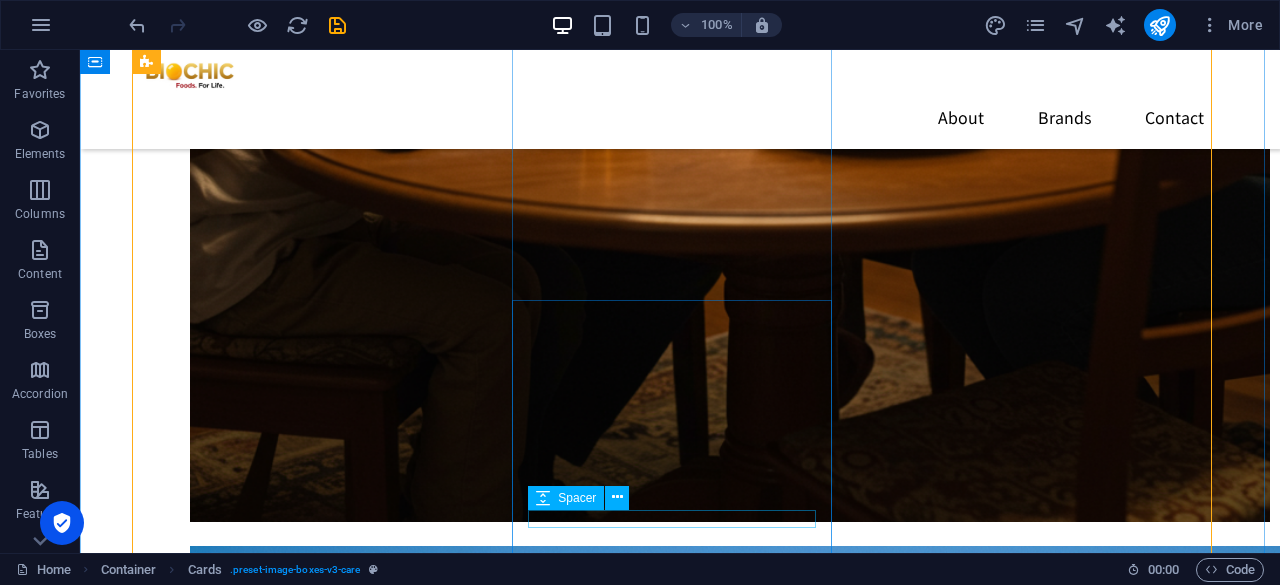 scroll, scrollTop: 1816, scrollLeft: 0, axis: vertical 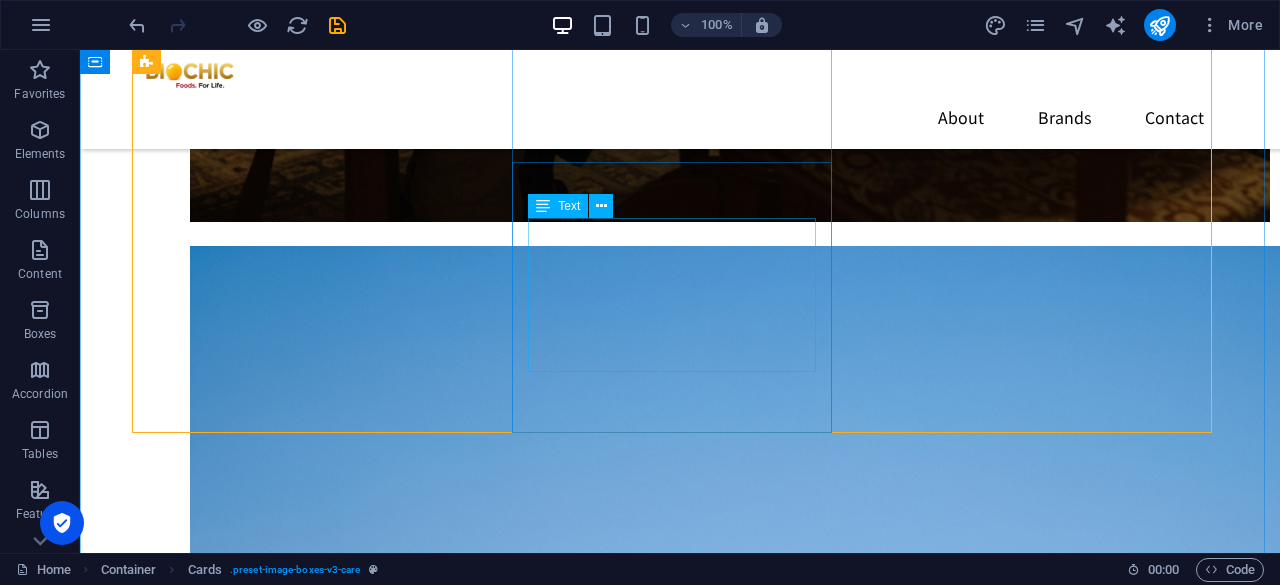 click on "Fueling healthy growth and optimal production, Biochic Feeds are formulated with precision and enriched with sustainable ingredients from our integrated farm." at bounding box center [300, 5789] 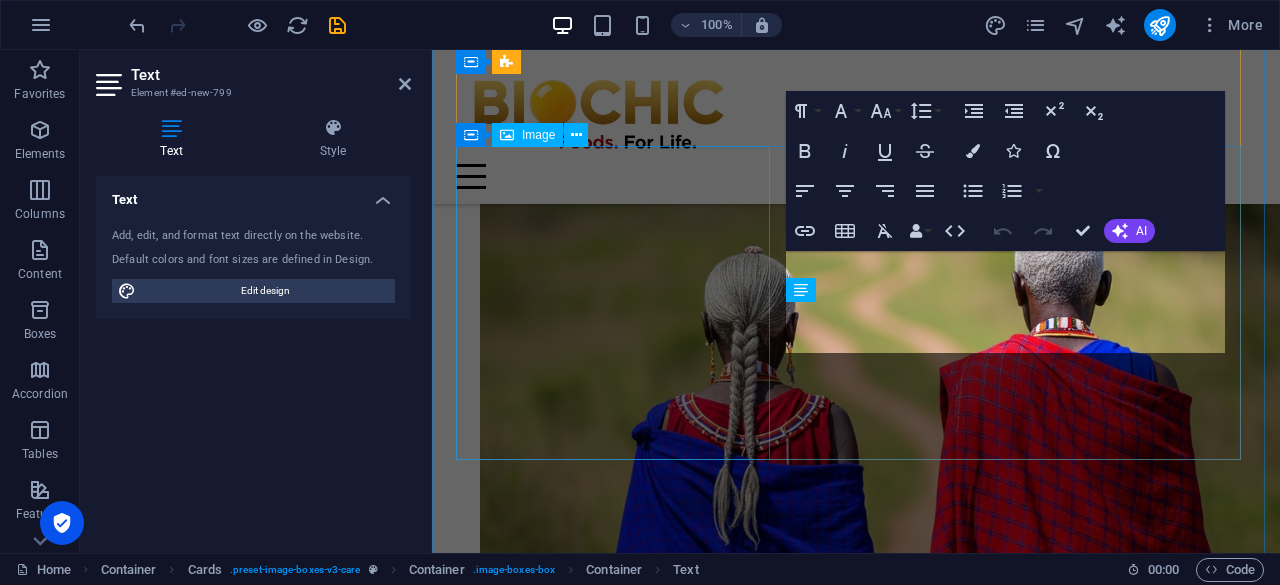 scroll, scrollTop: 2290, scrollLeft: 0, axis: vertical 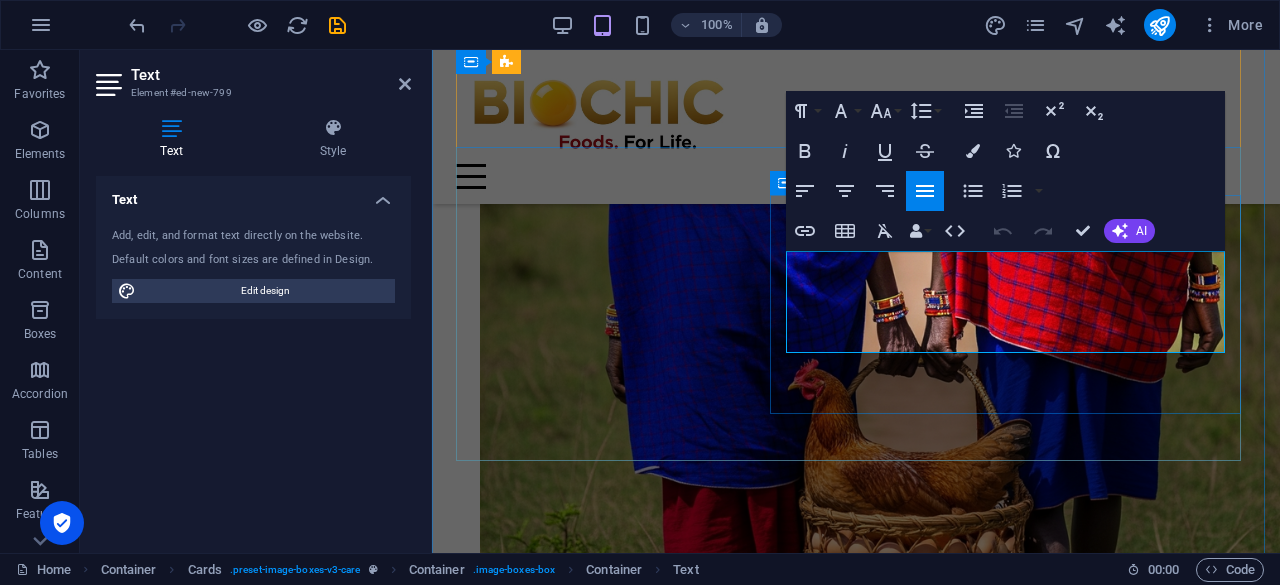 click on "Fueling healthy growth and optimal production, Biochic Feeds are formulated with precision and enriched with sustainable ingredients from our integrated farm." at bounding box center (856, 6390) 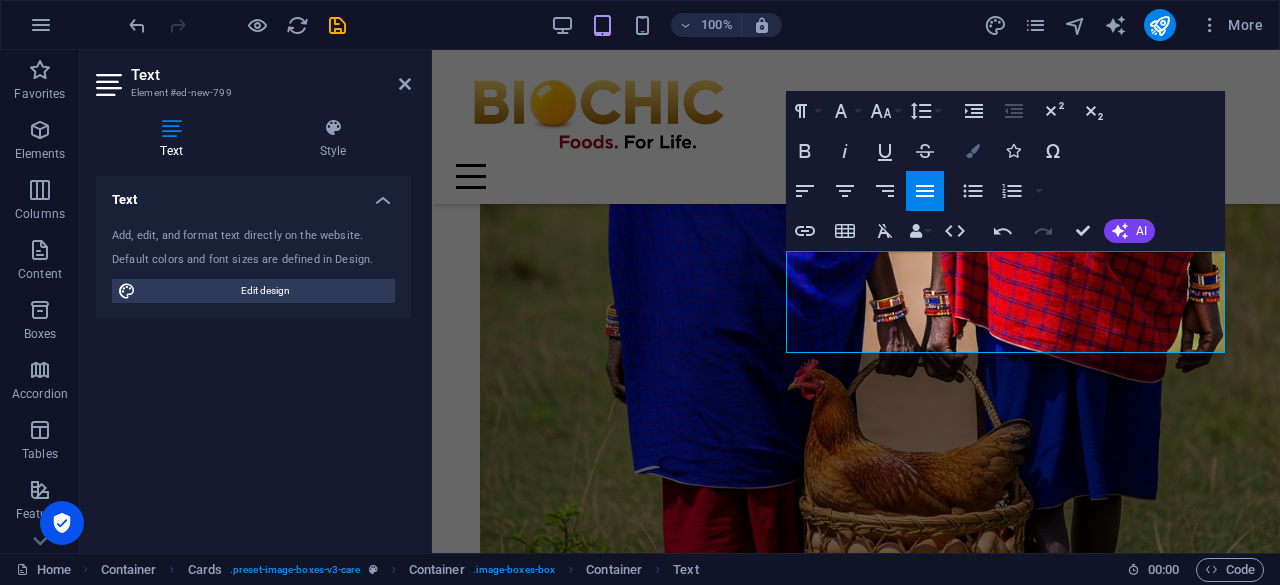 click at bounding box center [973, 151] 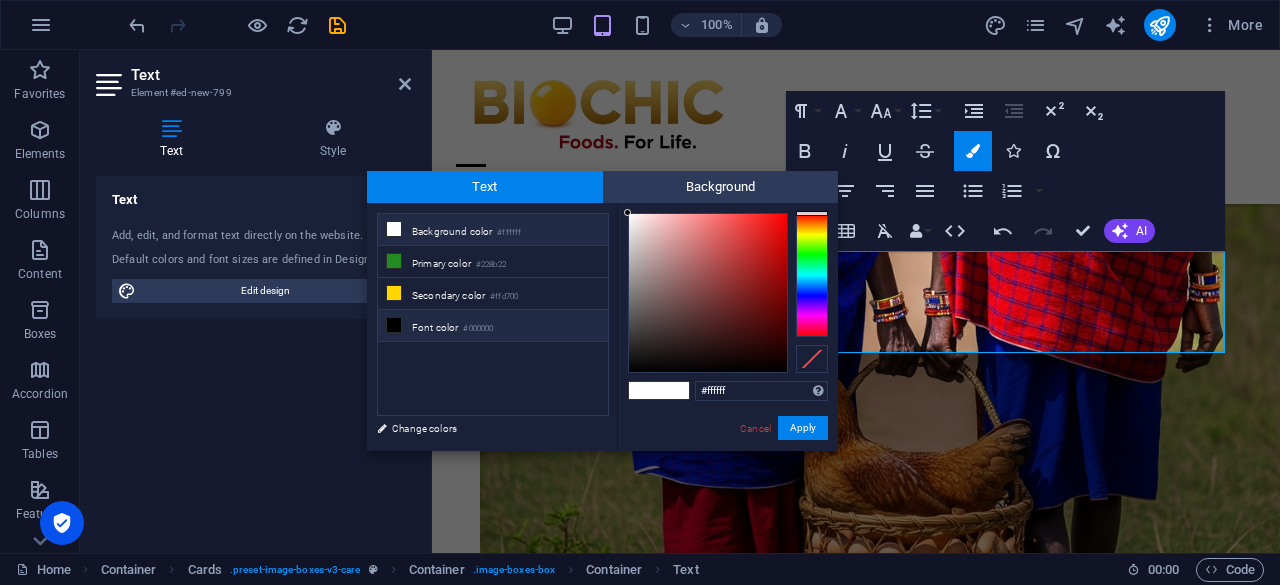 click on "Font color
#000000" at bounding box center [493, 326] 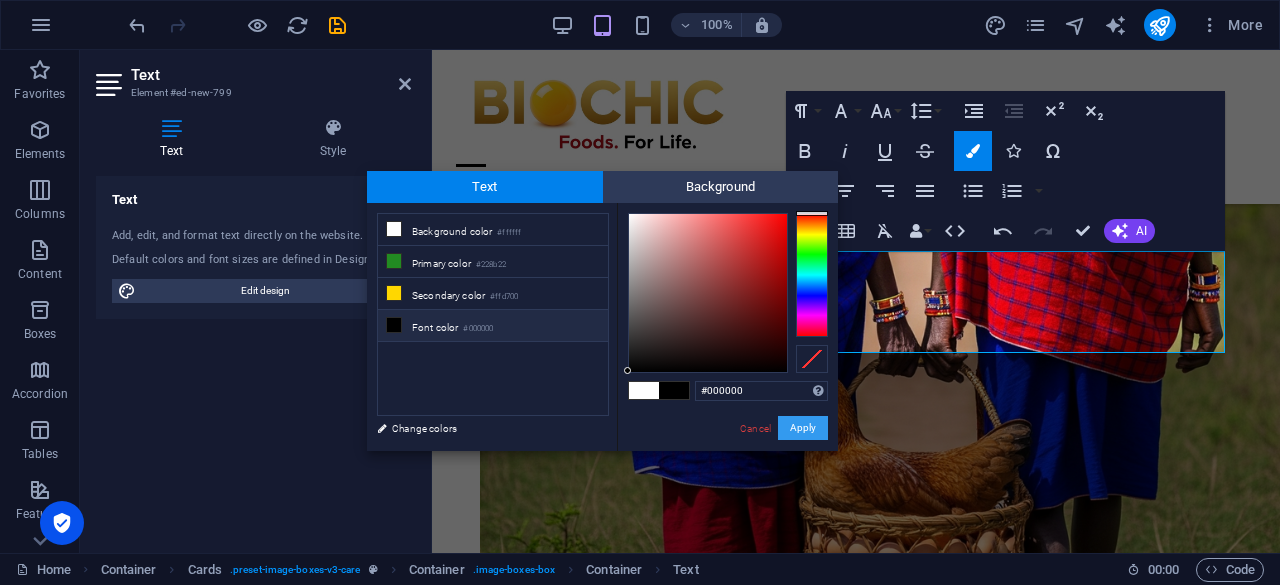 click on "Apply" at bounding box center (803, 428) 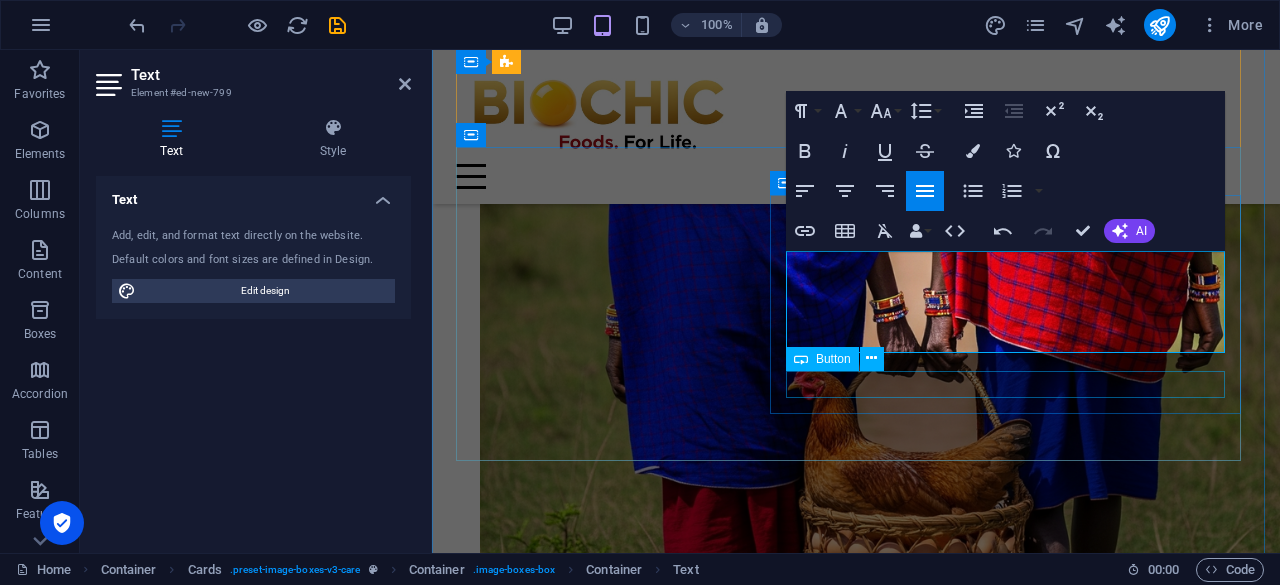 click on "Read More" at bounding box center (856, 6510) 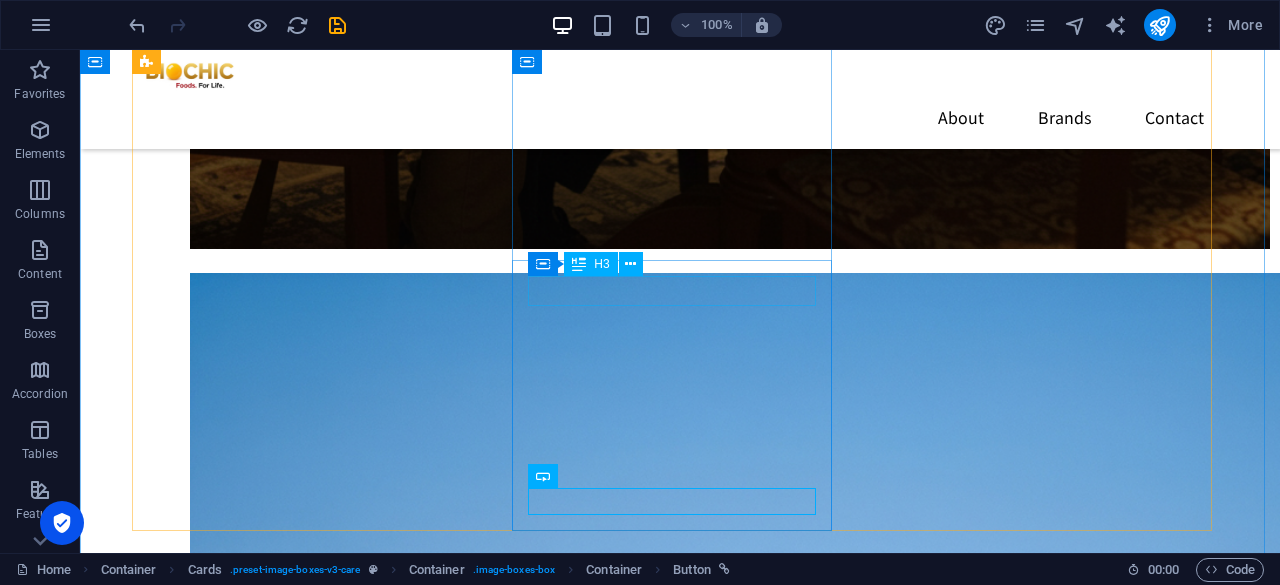 scroll, scrollTop: 1718, scrollLeft: 0, axis: vertical 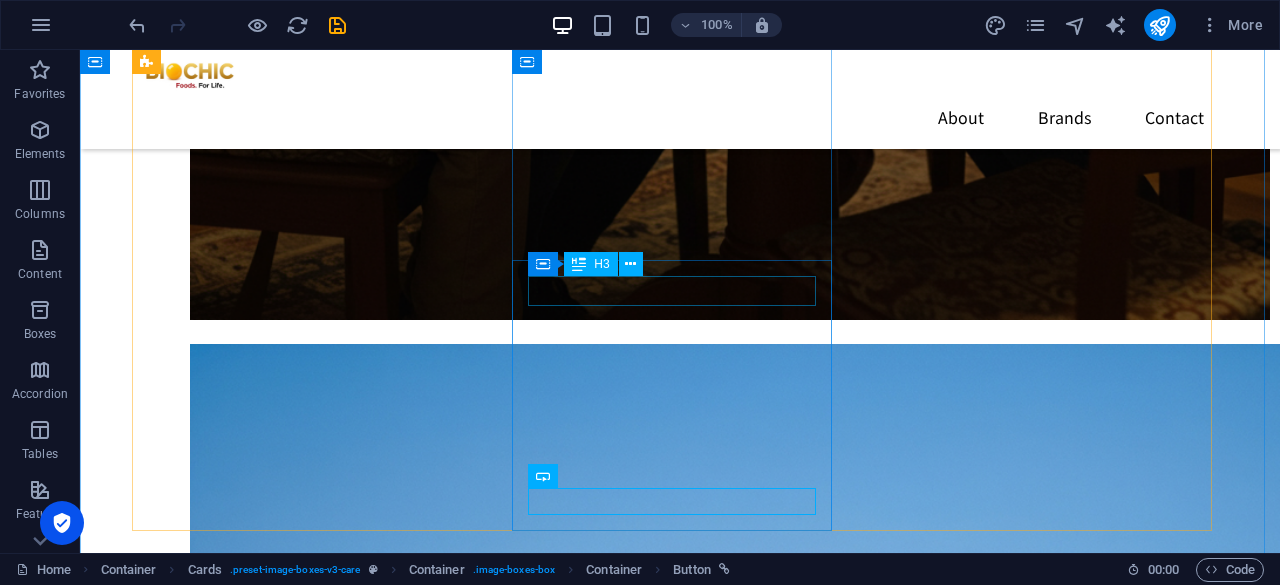 click on "Biochic Feeds" at bounding box center (300, 5785) 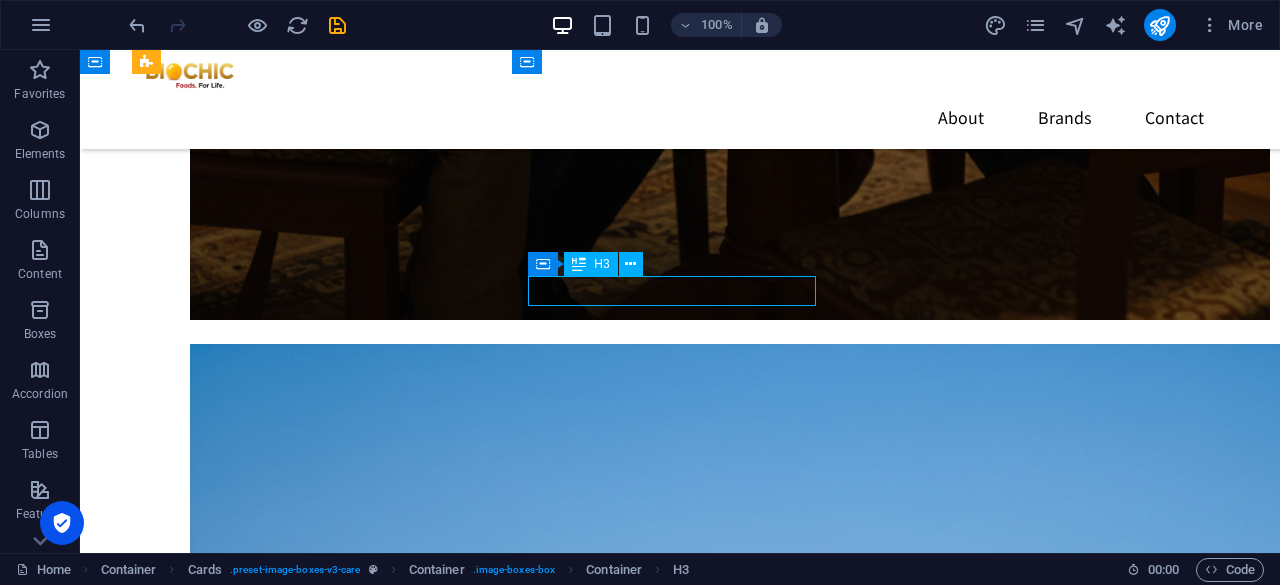 click on "Biochic Feeds" at bounding box center [300, 5785] 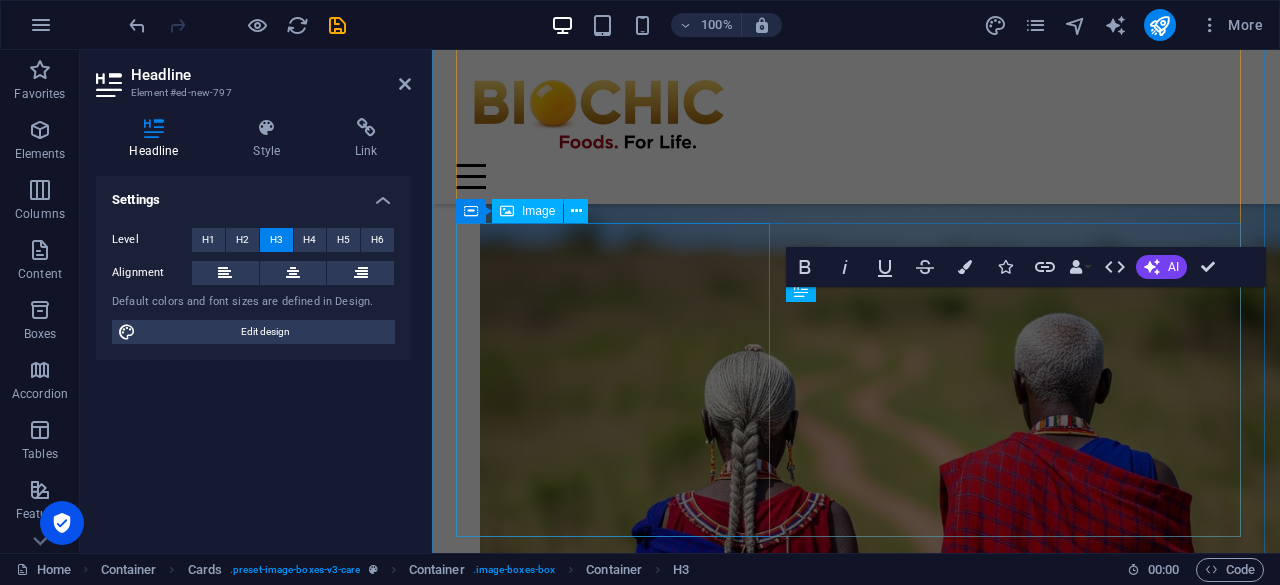 scroll, scrollTop: 2214, scrollLeft: 0, axis: vertical 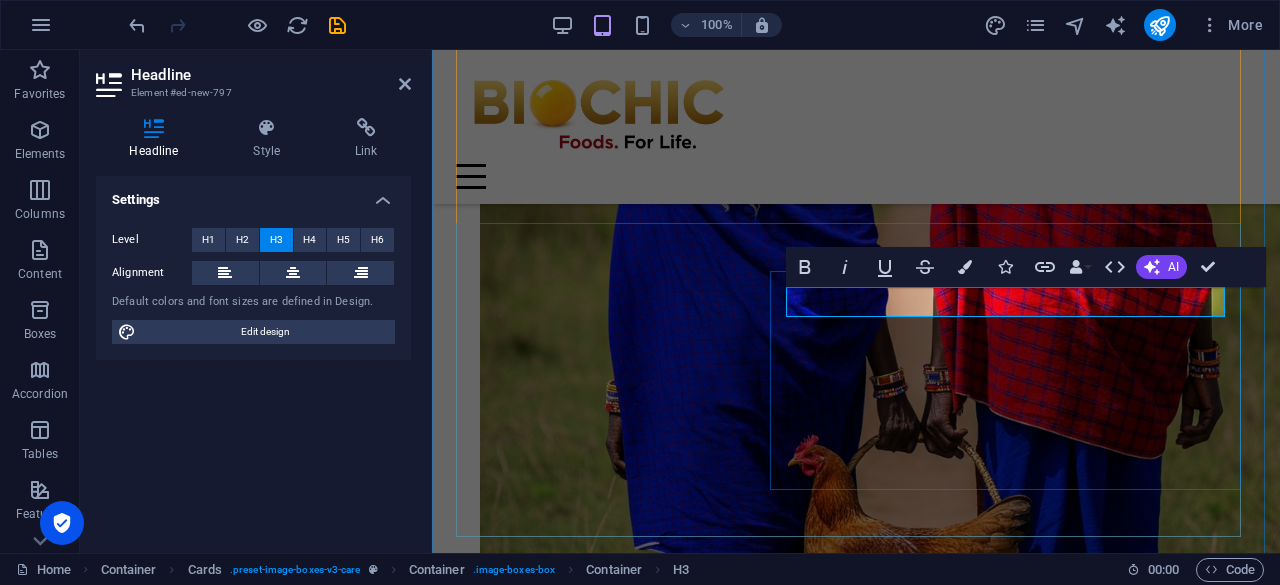 click on "Biochic Feeds" at bounding box center (551, 6415) 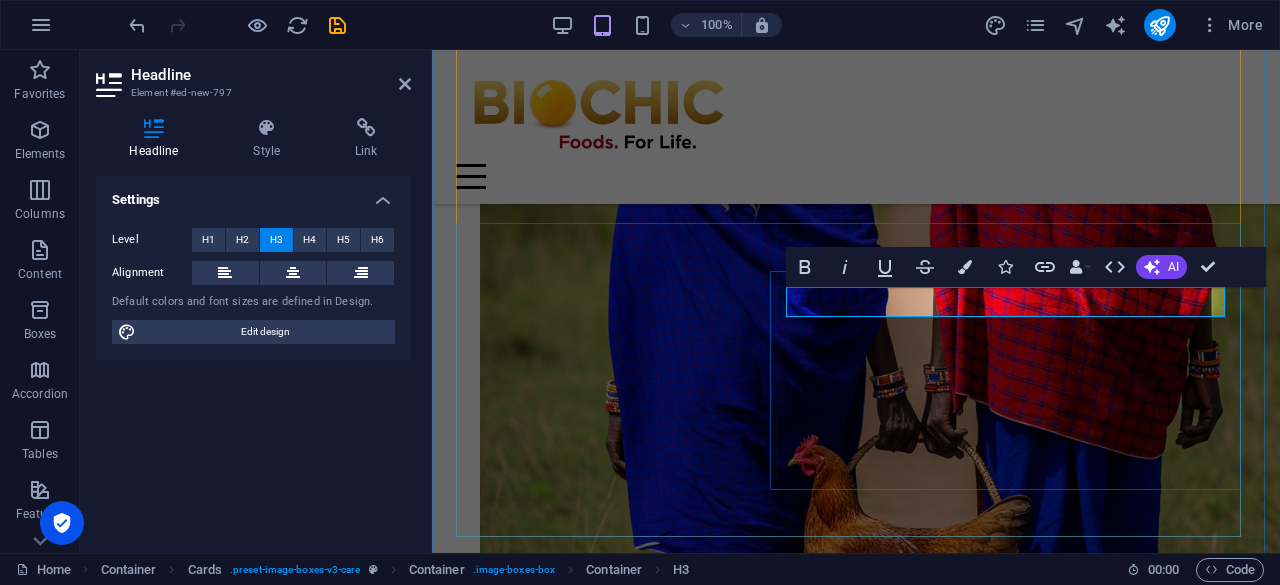 drag, startPoint x: 874, startPoint y: 303, endPoint x: 1013, endPoint y: 297, distance: 139.12944 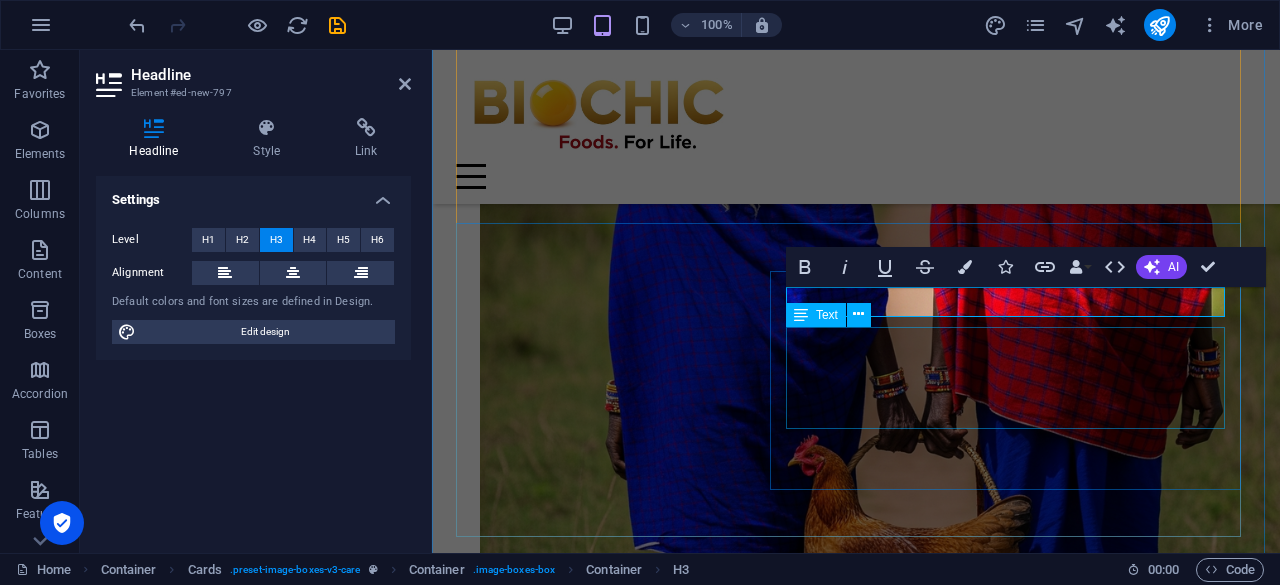 click on "Closing the loop in sustainable agriculture, Biochic Mbolea is our premium organic fertilizer, derived from nutrient-rich BSF frass and composted chicken manure." at bounding box center [856, 6479] 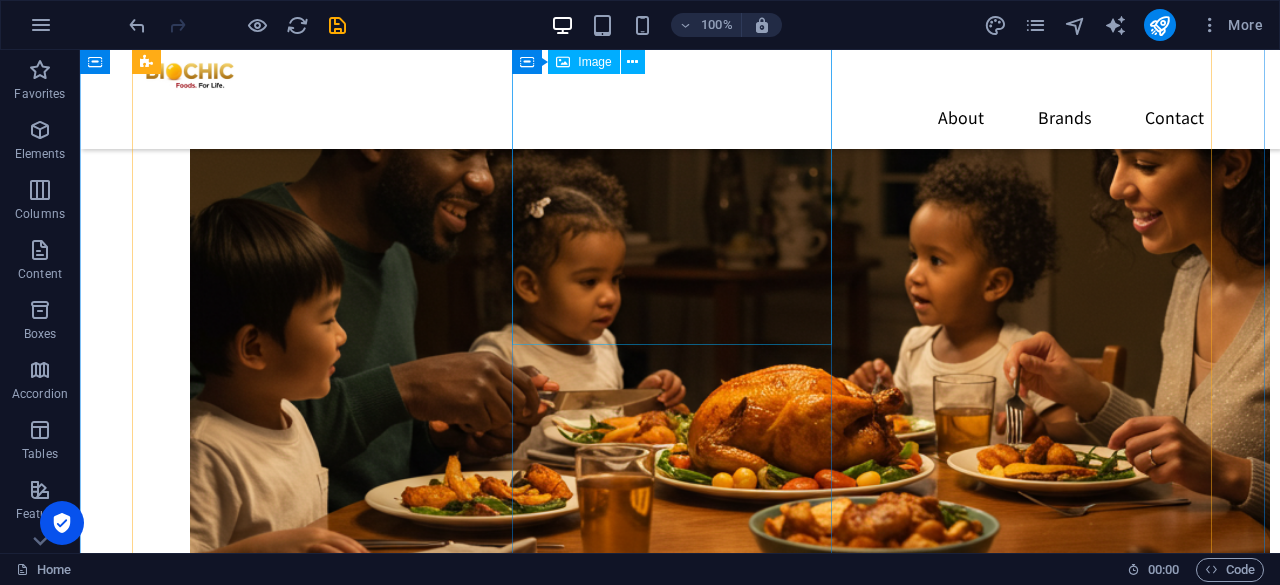 scroll, scrollTop: 1008, scrollLeft: 0, axis: vertical 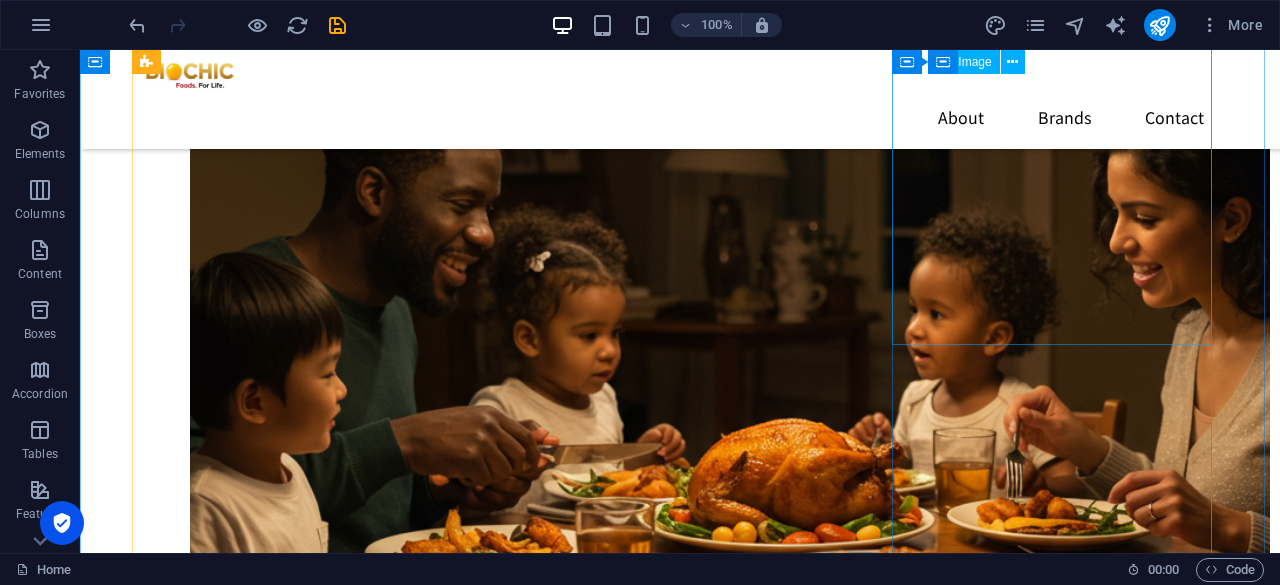 click at bounding box center [300, 4944] 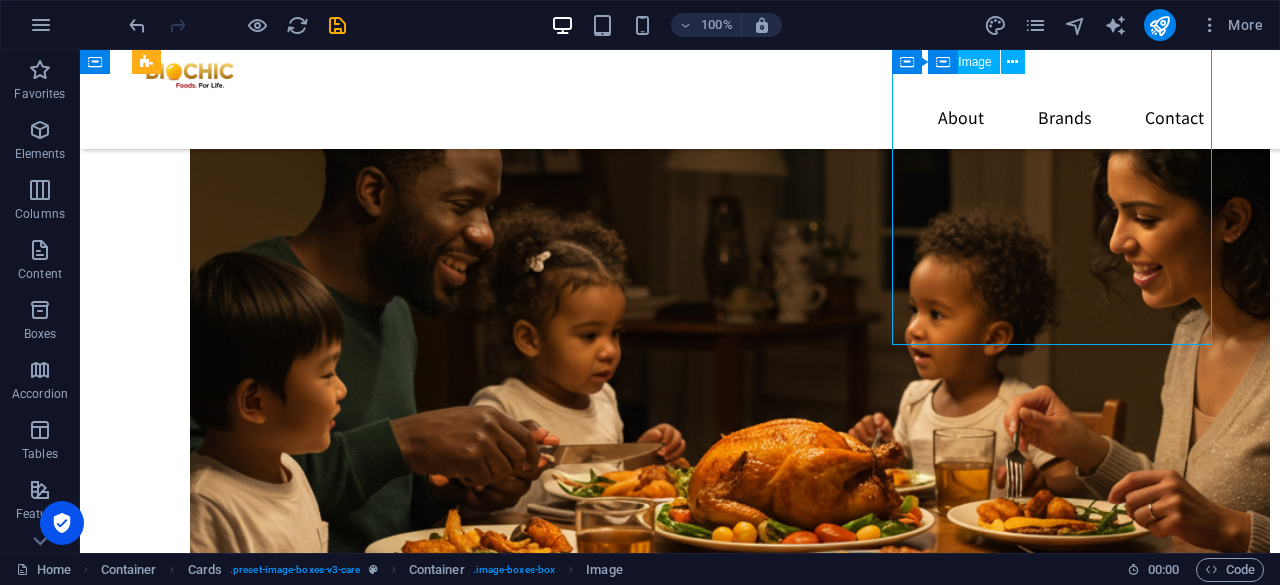 click at bounding box center (300, 4944) 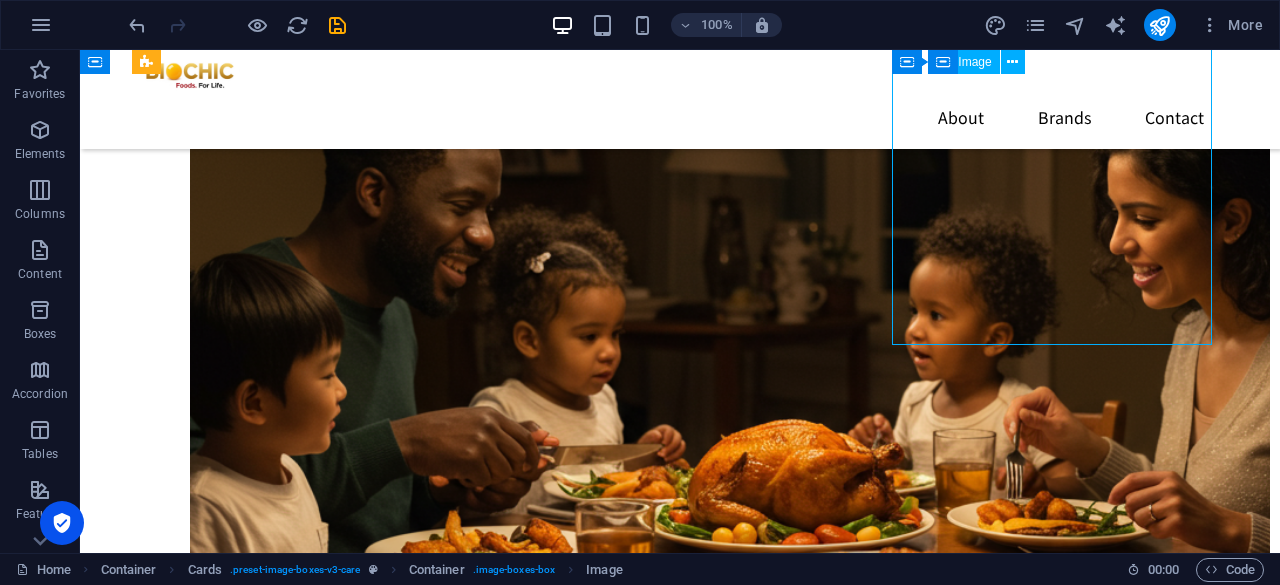select on "%" 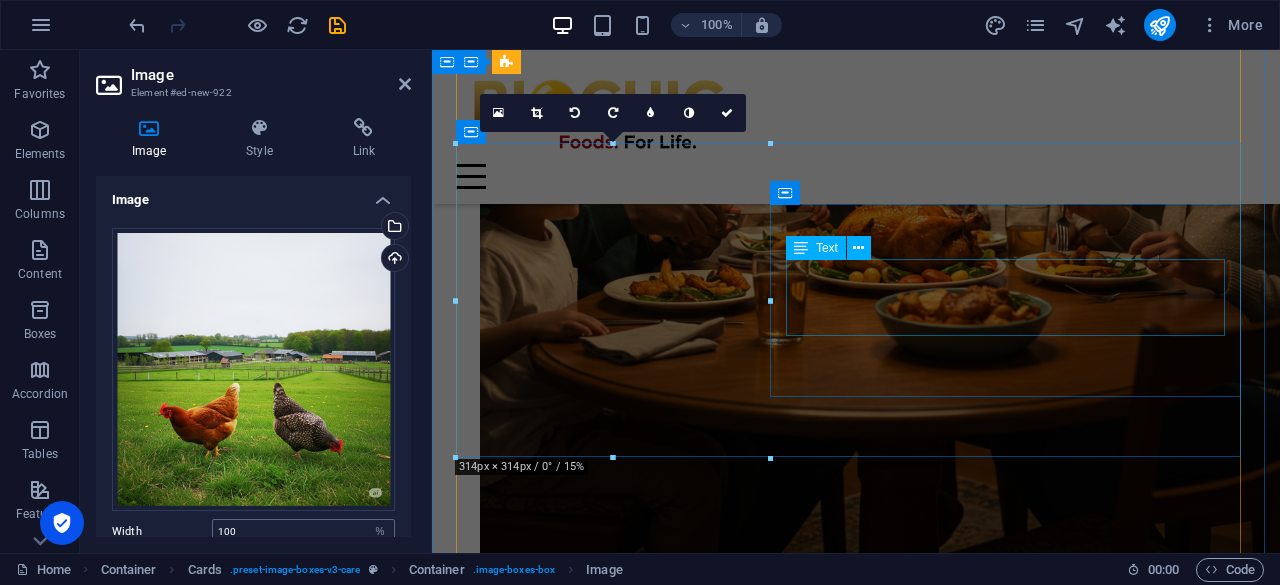 scroll, scrollTop: 1617, scrollLeft: 0, axis: vertical 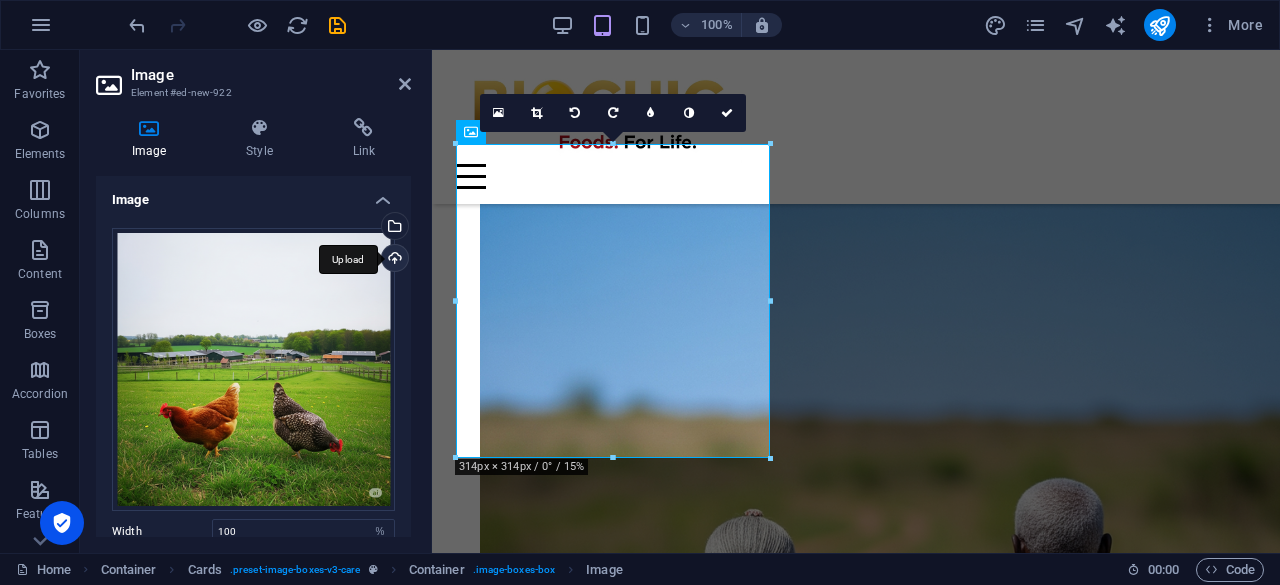 click on "Upload" at bounding box center (393, 260) 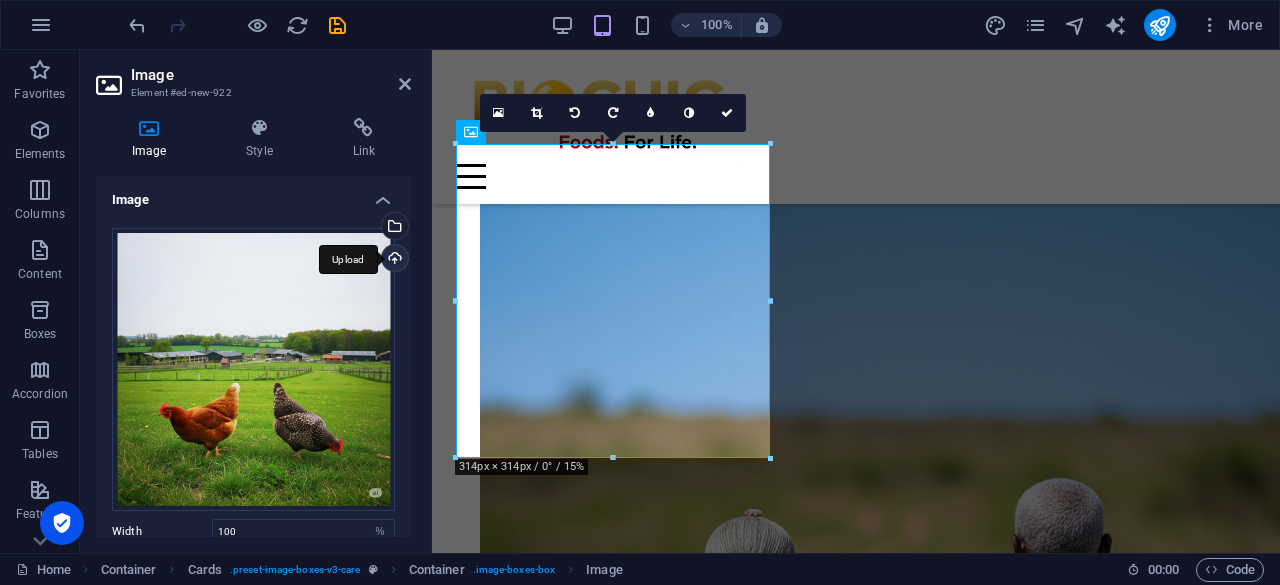 click on "Upload" at bounding box center [393, 260] 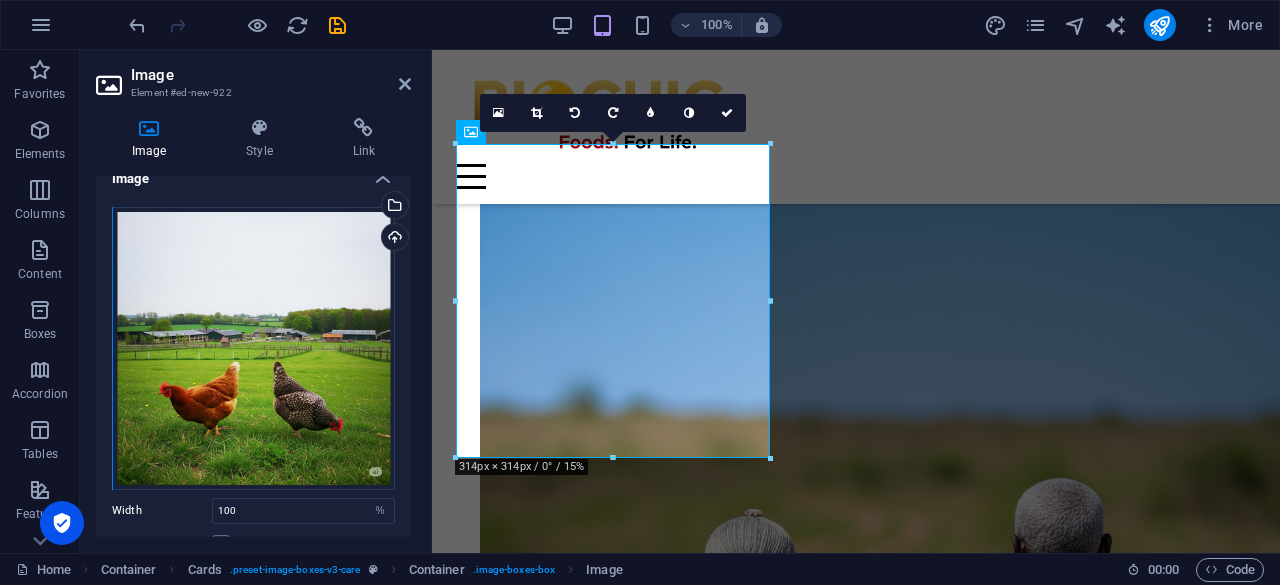scroll, scrollTop: 0, scrollLeft: 0, axis: both 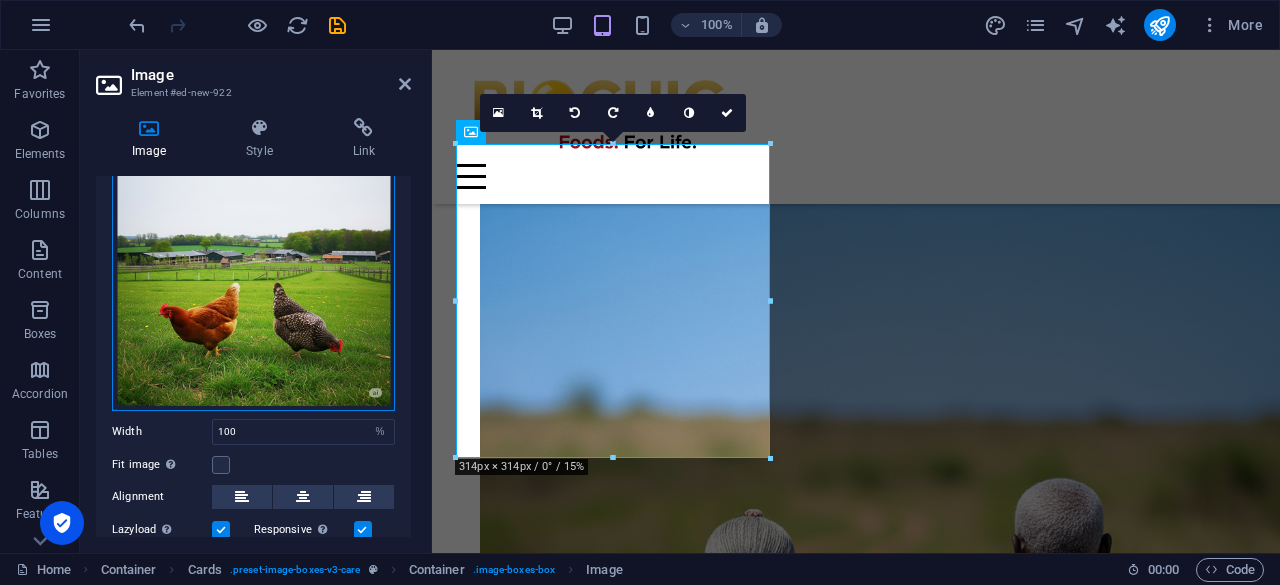 click on "Drag files here, click to choose files or select files from Files or our free stock photos & videos" at bounding box center [253, 269] 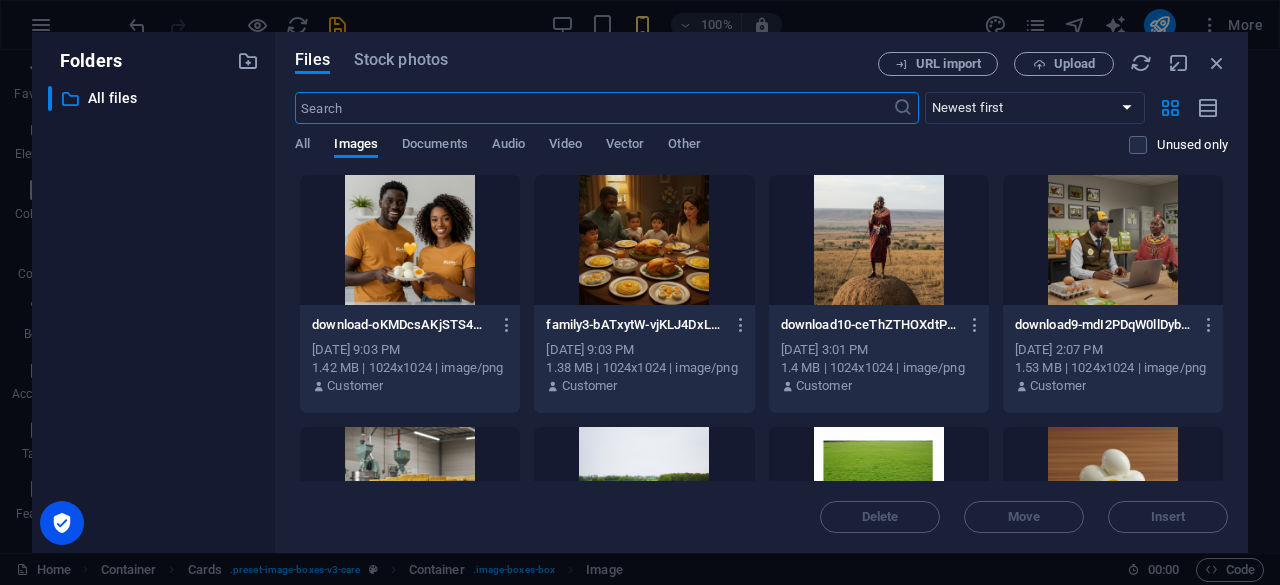 scroll, scrollTop: 2198, scrollLeft: 0, axis: vertical 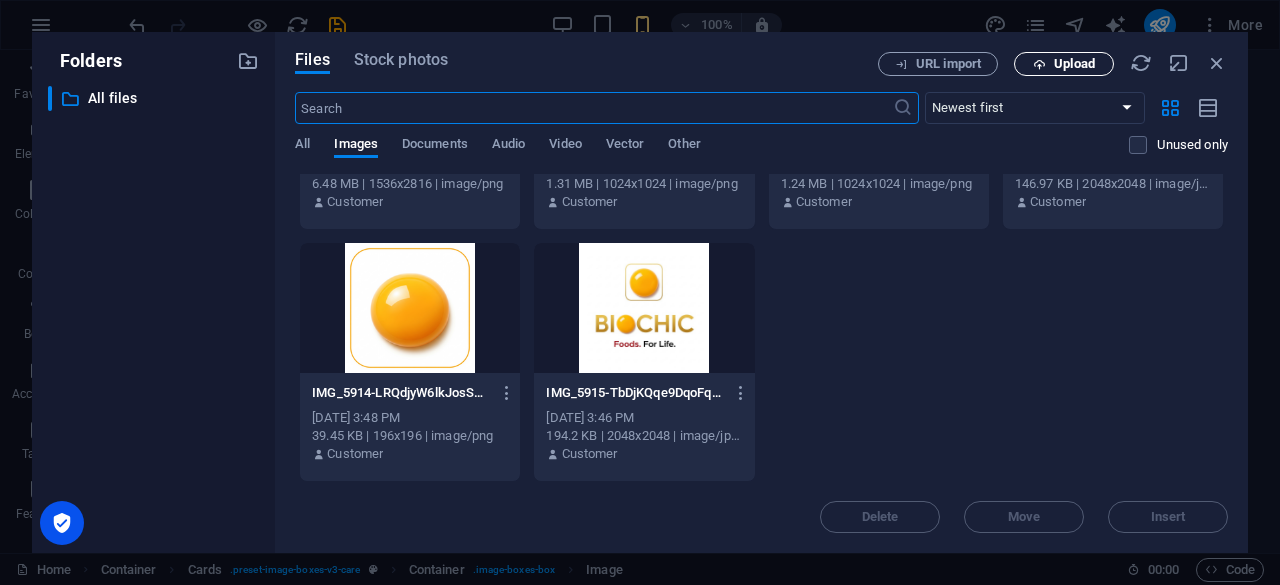 click on "Upload" at bounding box center (1074, 64) 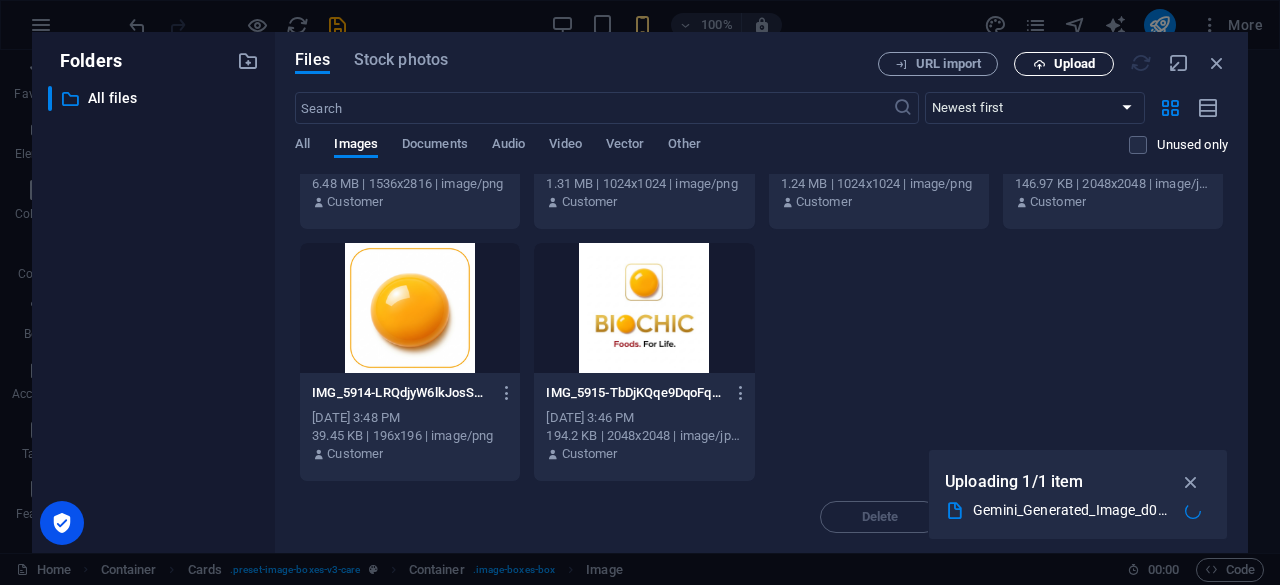 click on "Upload" at bounding box center (1074, 64) 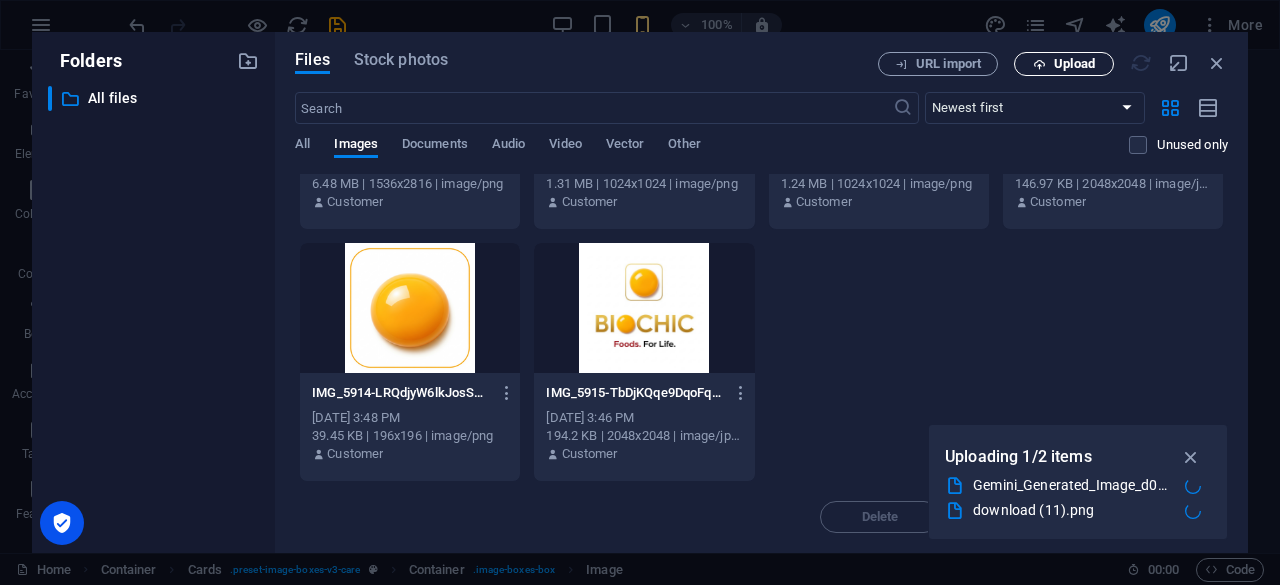 type 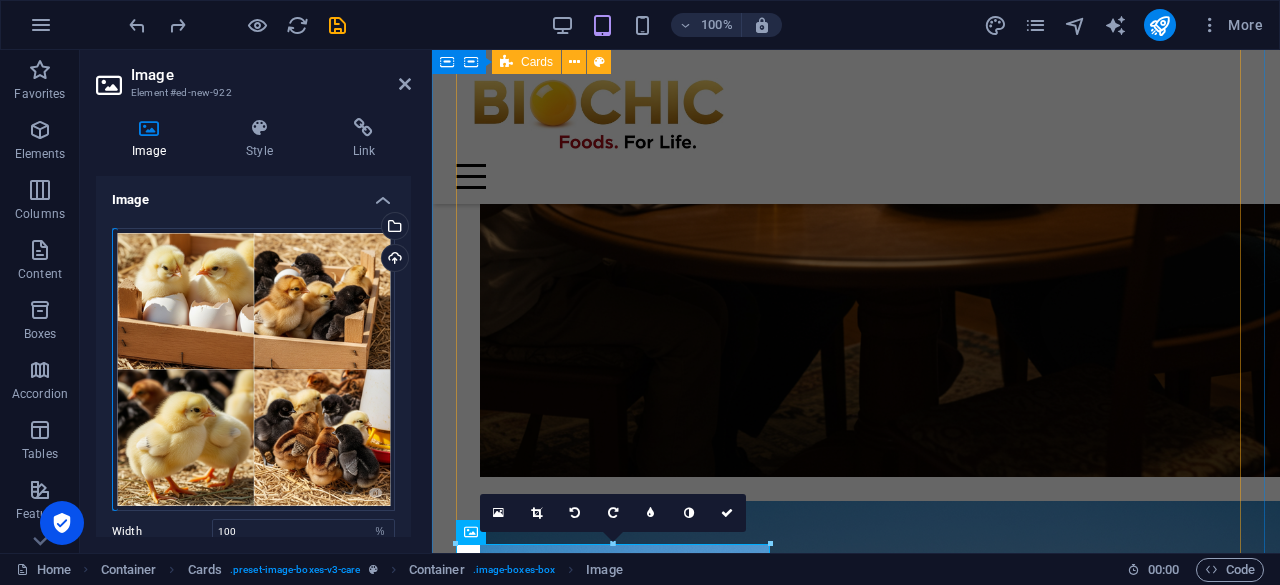 scroll, scrollTop: 1217, scrollLeft: 0, axis: vertical 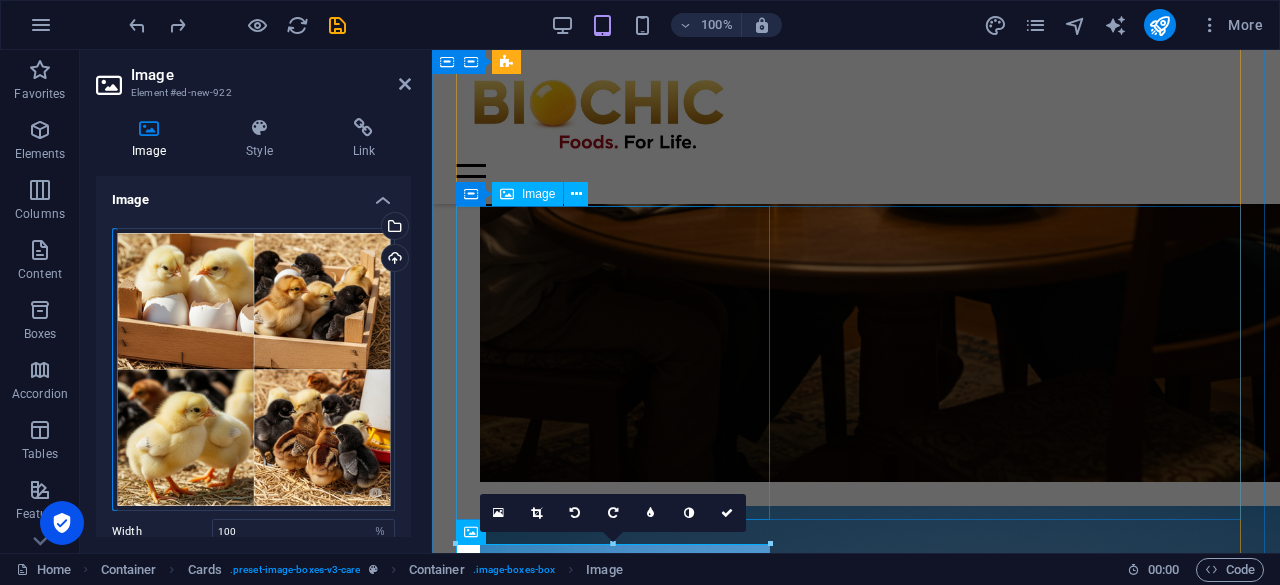click at bounding box center [856, 3799] 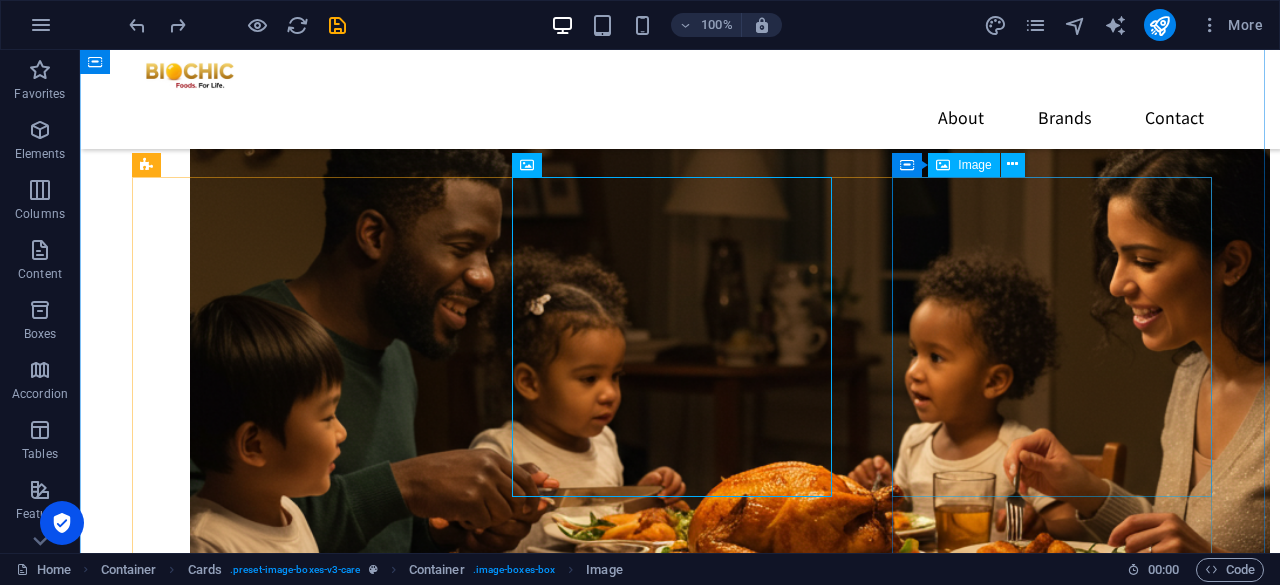 scroll, scrollTop: 852, scrollLeft: 0, axis: vertical 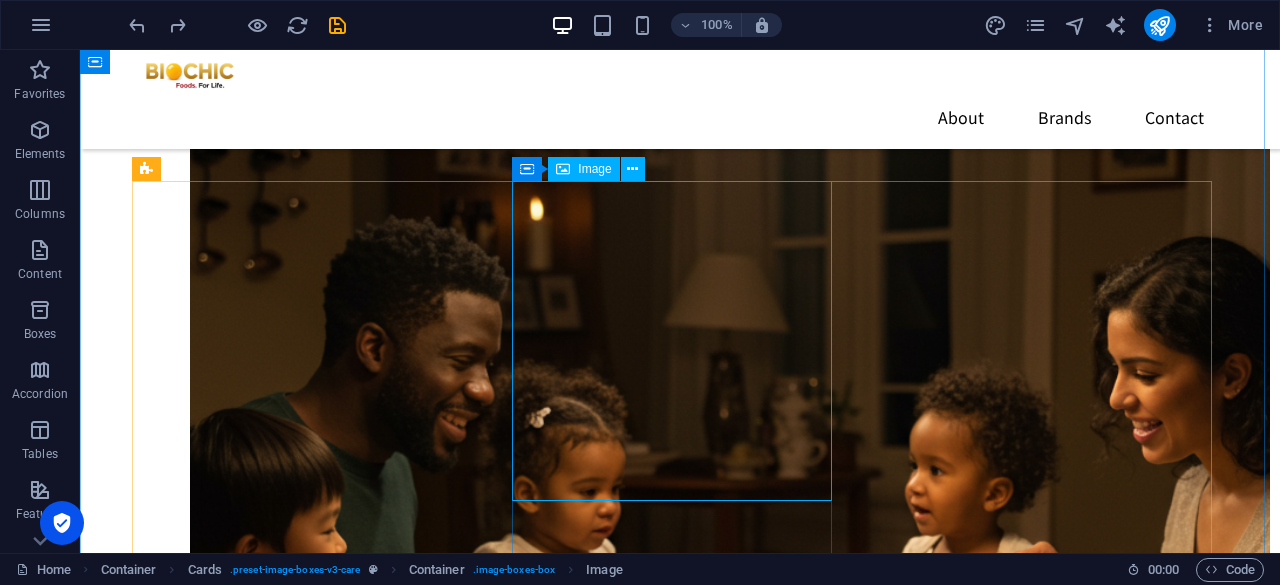 click at bounding box center (300, 4459) 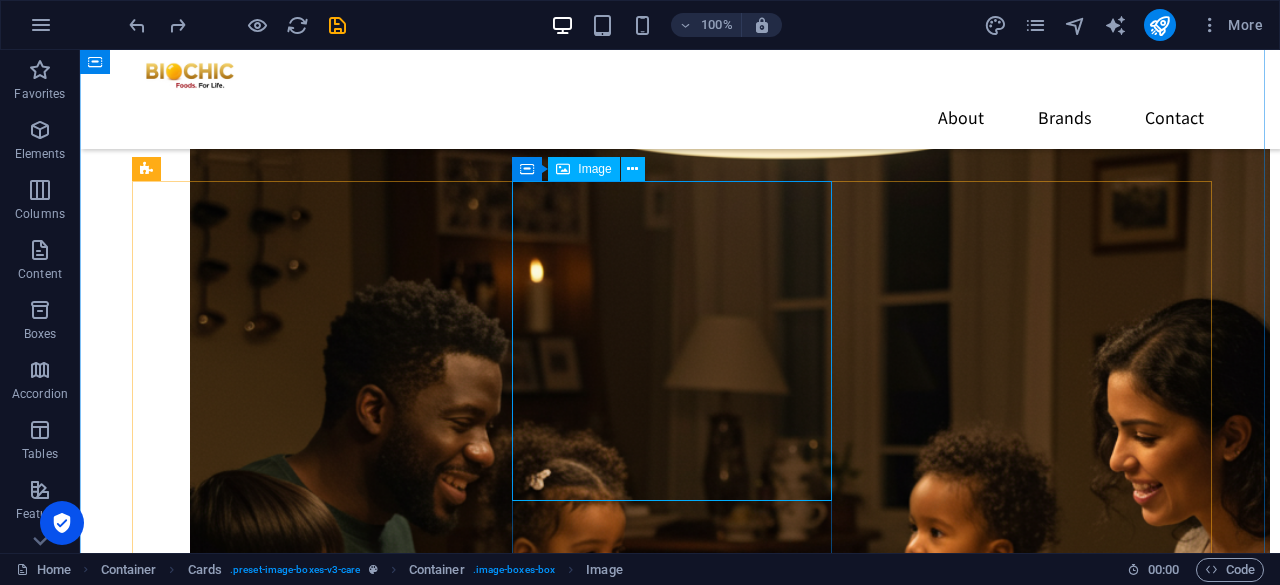 select on "%" 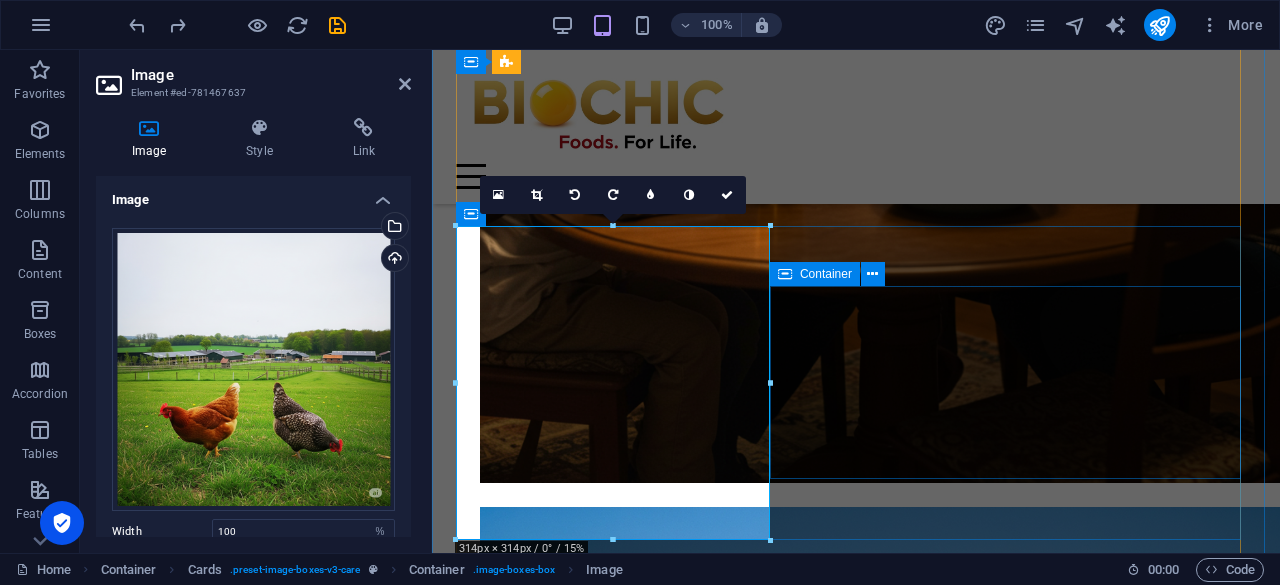 scroll, scrollTop: 1218, scrollLeft: 0, axis: vertical 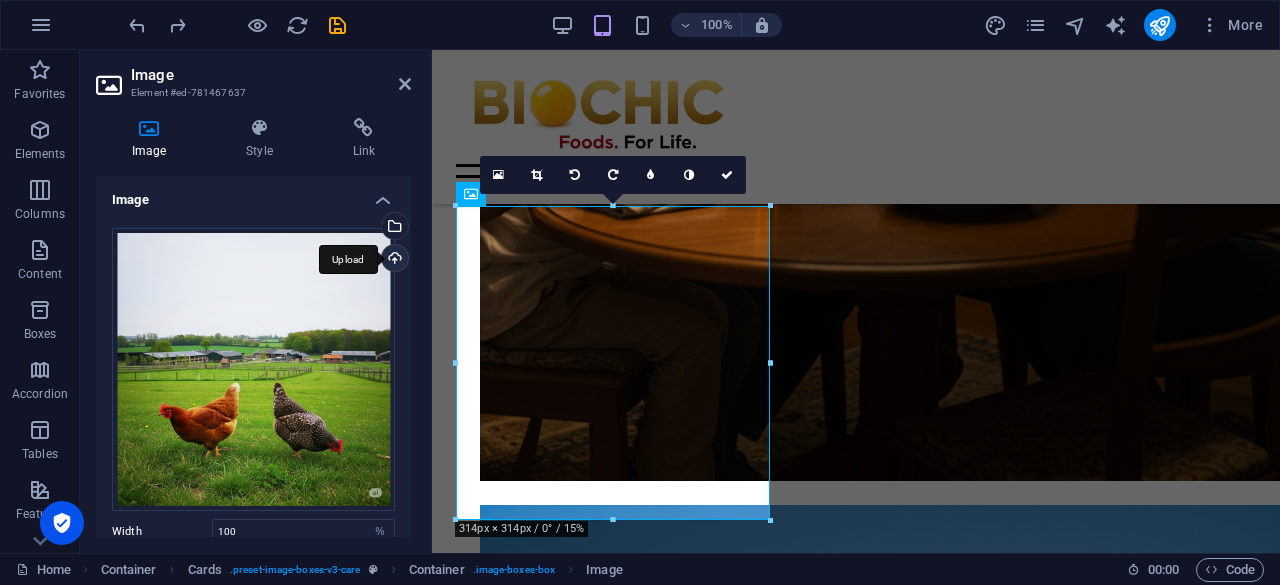 click on "Upload" at bounding box center (393, 260) 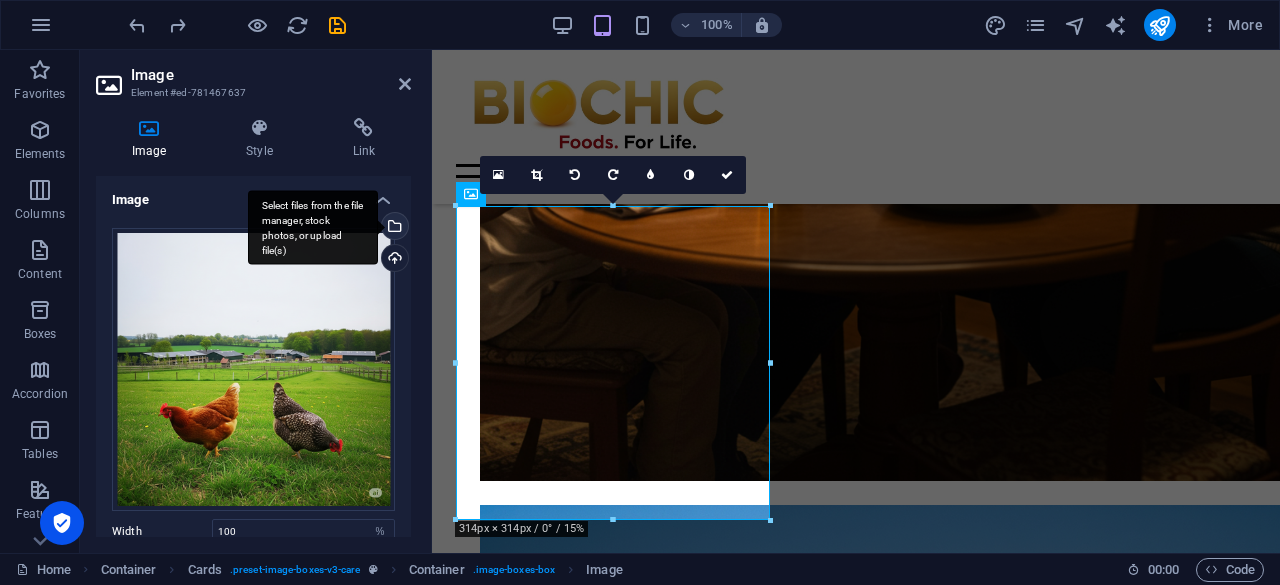 click on "Select files from the file manager, stock photos, or upload file(s)" at bounding box center [313, 227] 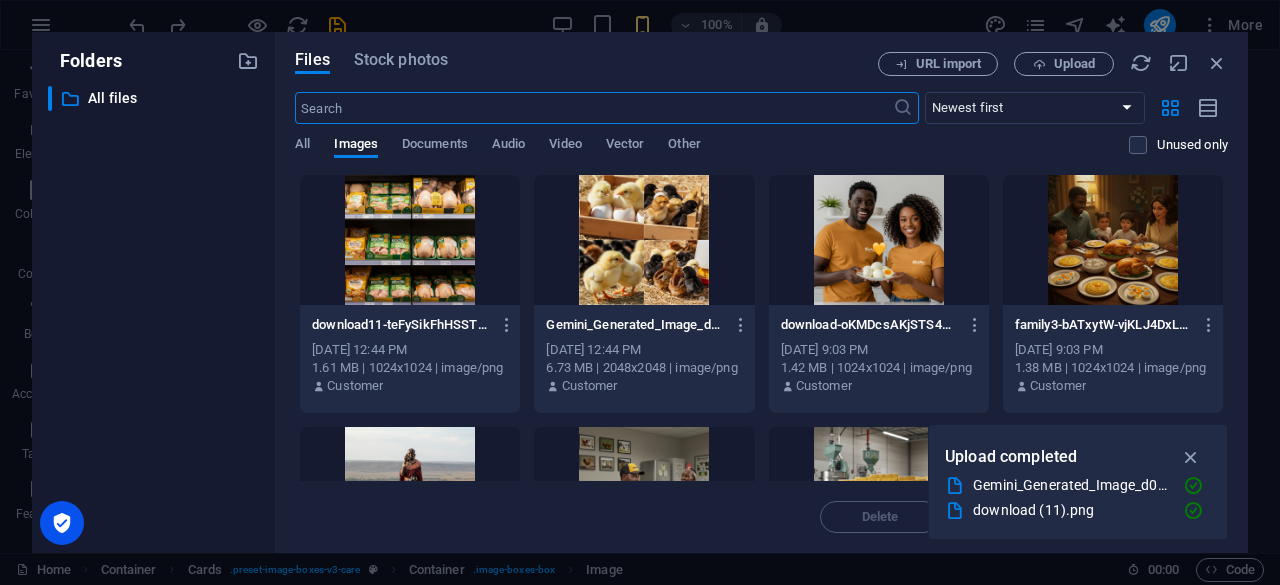 scroll, scrollTop: 1252, scrollLeft: 0, axis: vertical 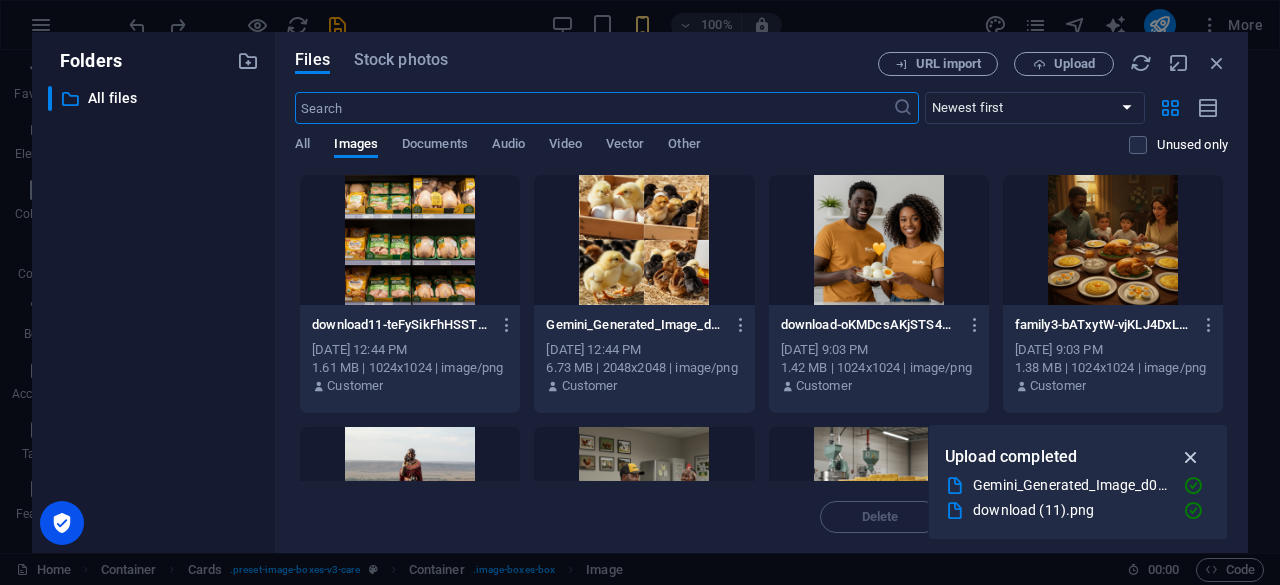 click at bounding box center [1191, 457] 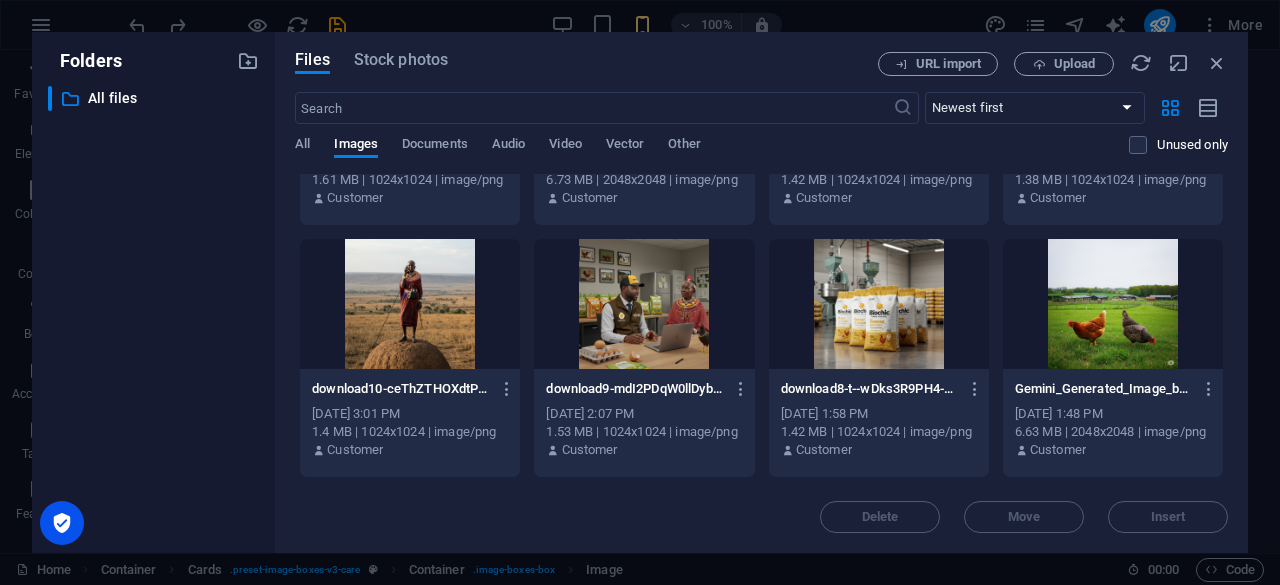 scroll, scrollTop: 0, scrollLeft: 0, axis: both 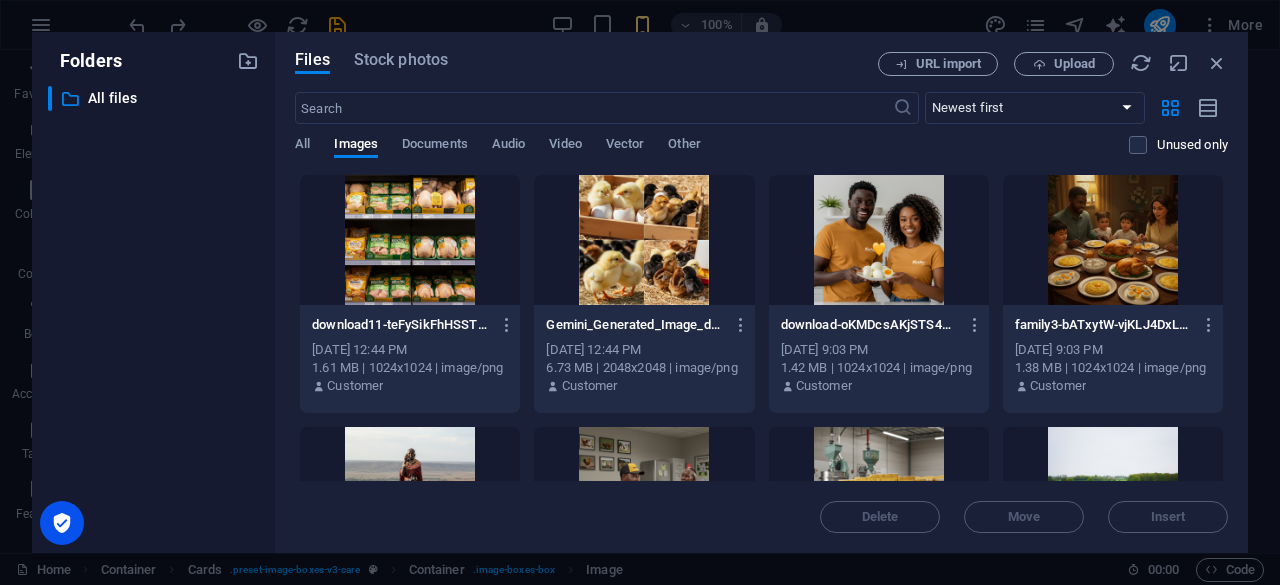 click at bounding box center (410, 240) 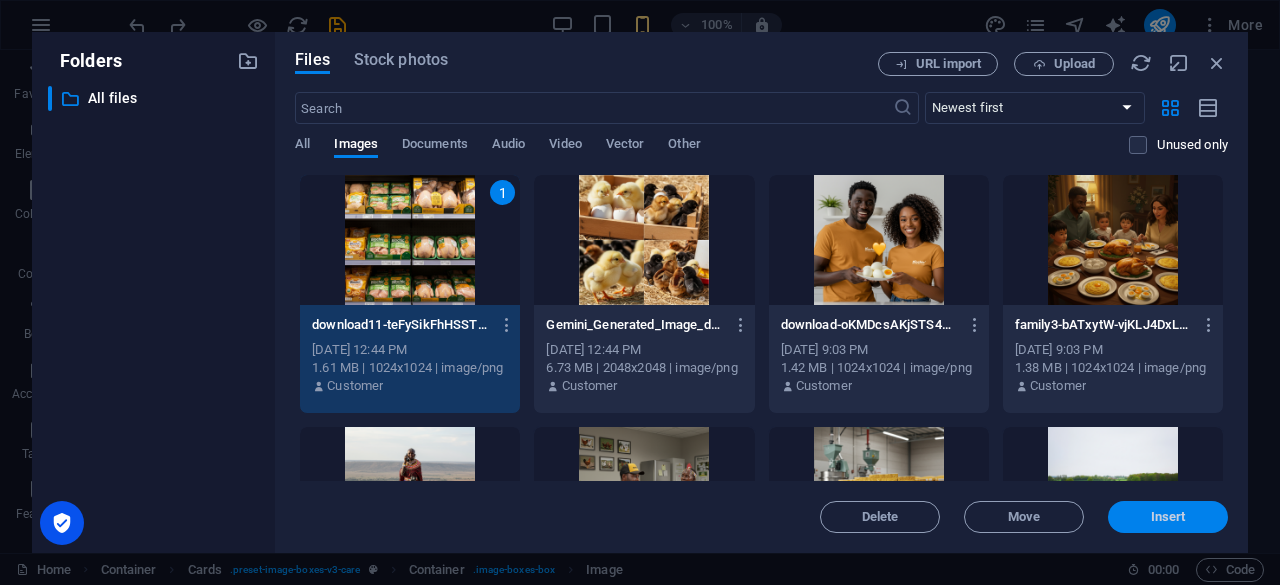 drag, startPoint x: 1147, startPoint y: 516, endPoint x: 709, endPoint y: 463, distance: 441.19498 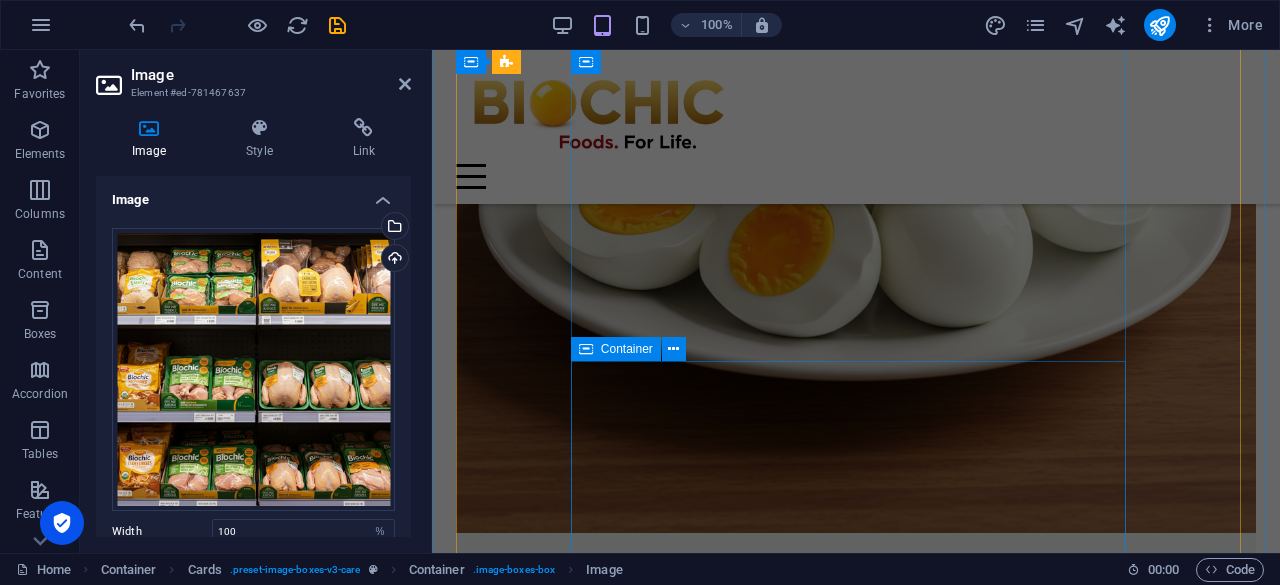 scroll, scrollTop: 3818, scrollLeft: 0, axis: vertical 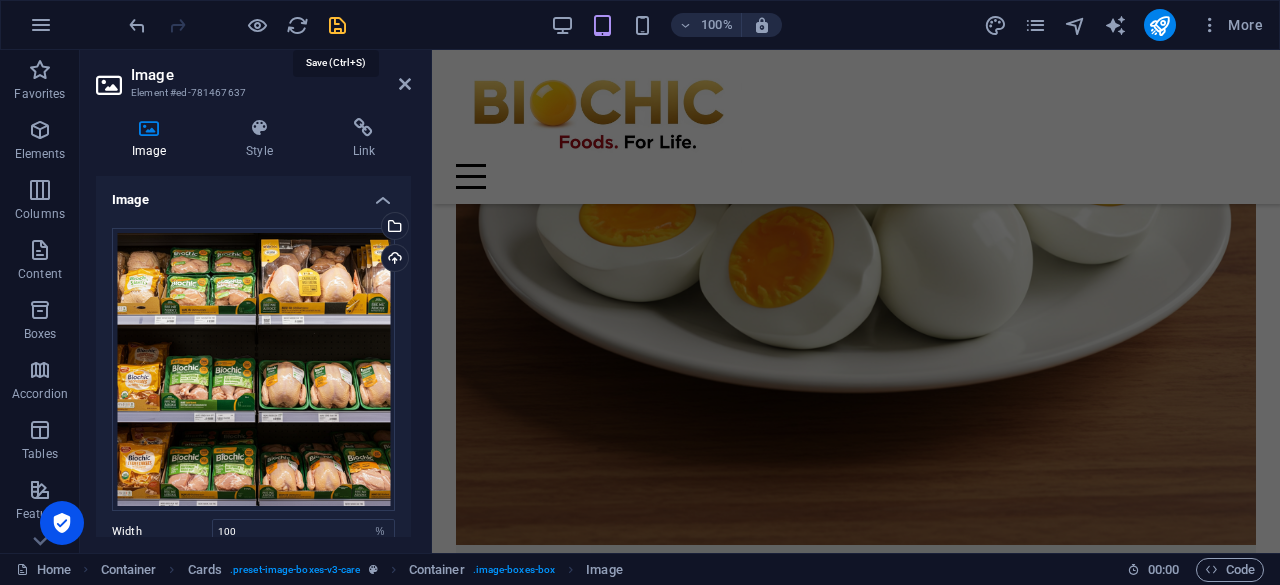 click at bounding box center [337, 25] 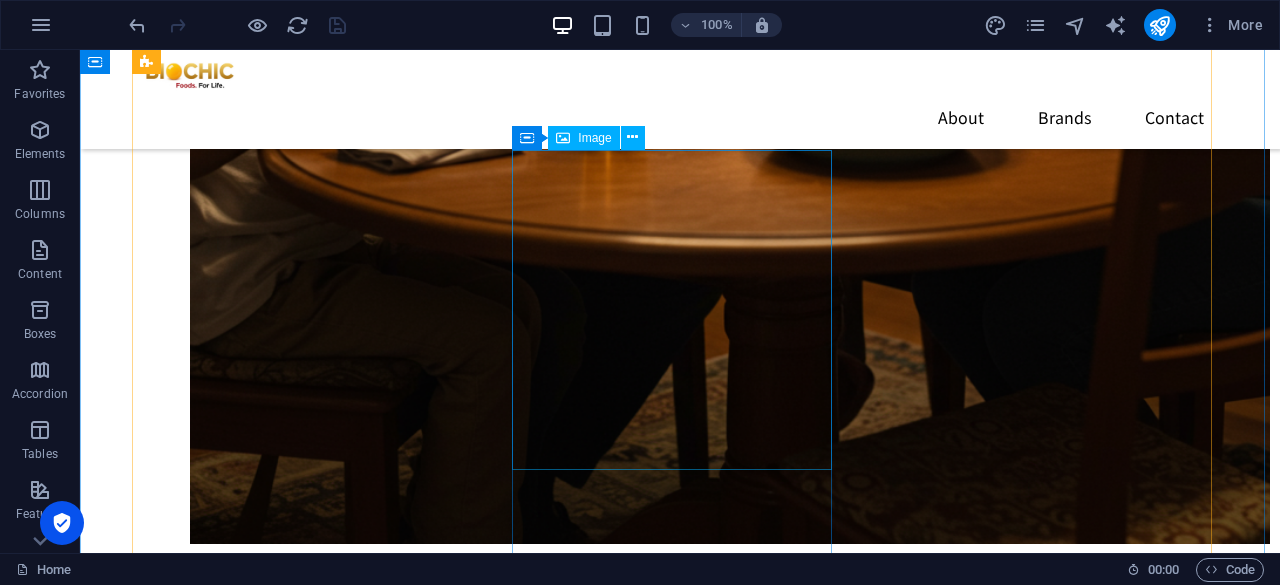 scroll, scrollTop: 1492, scrollLeft: 0, axis: vertical 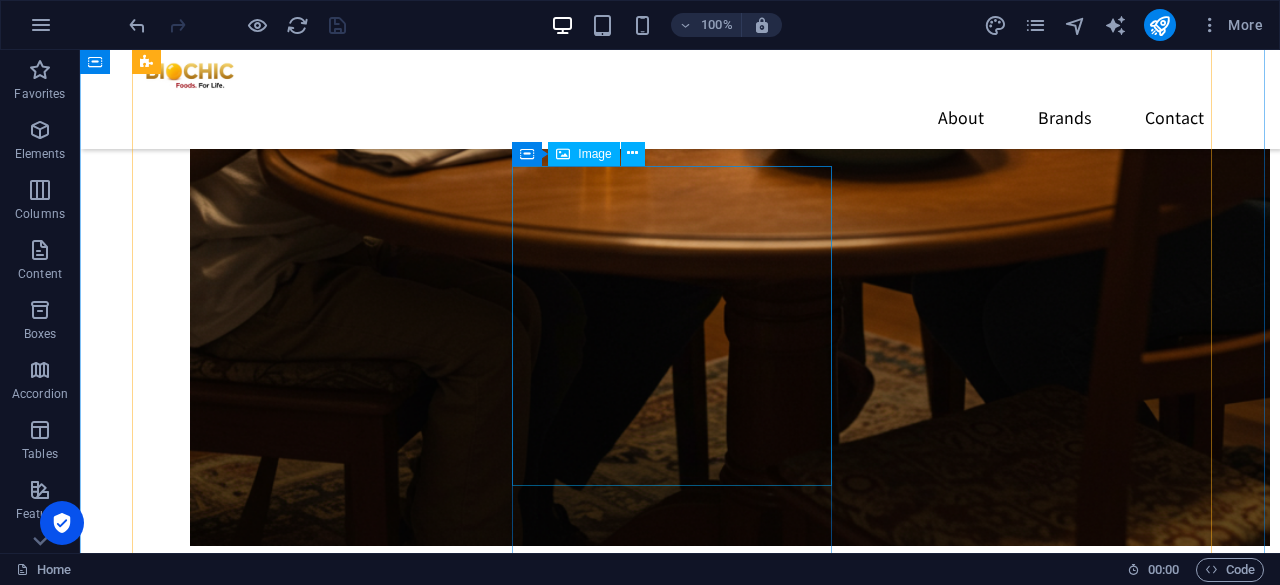 click at bounding box center (300, 5820) 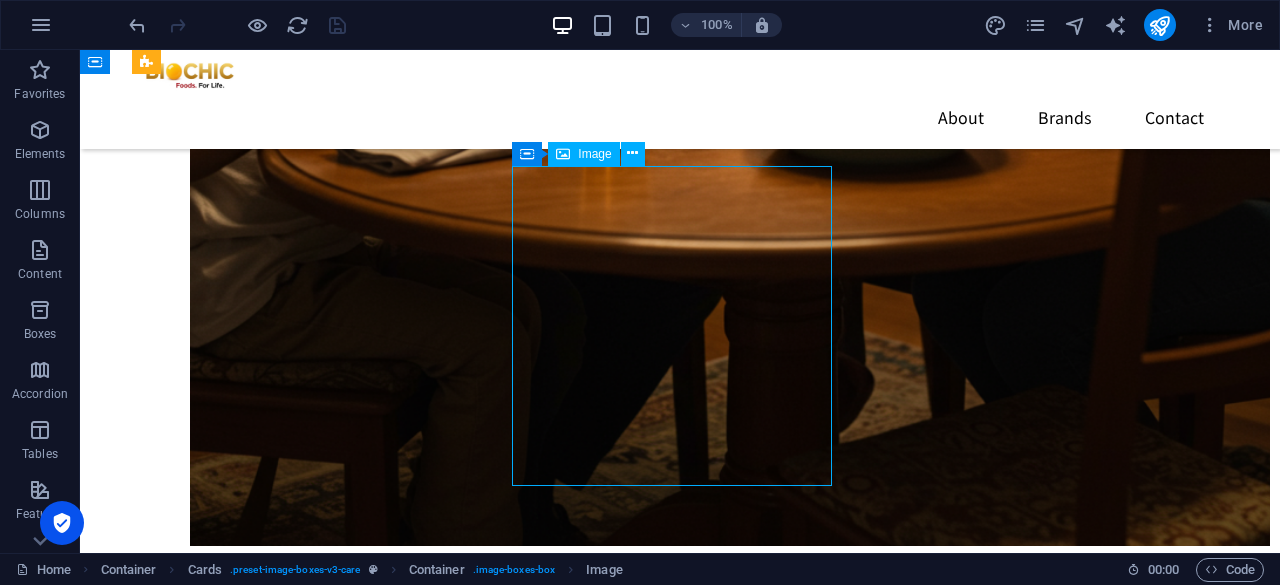 click at bounding box center [300, 5820] 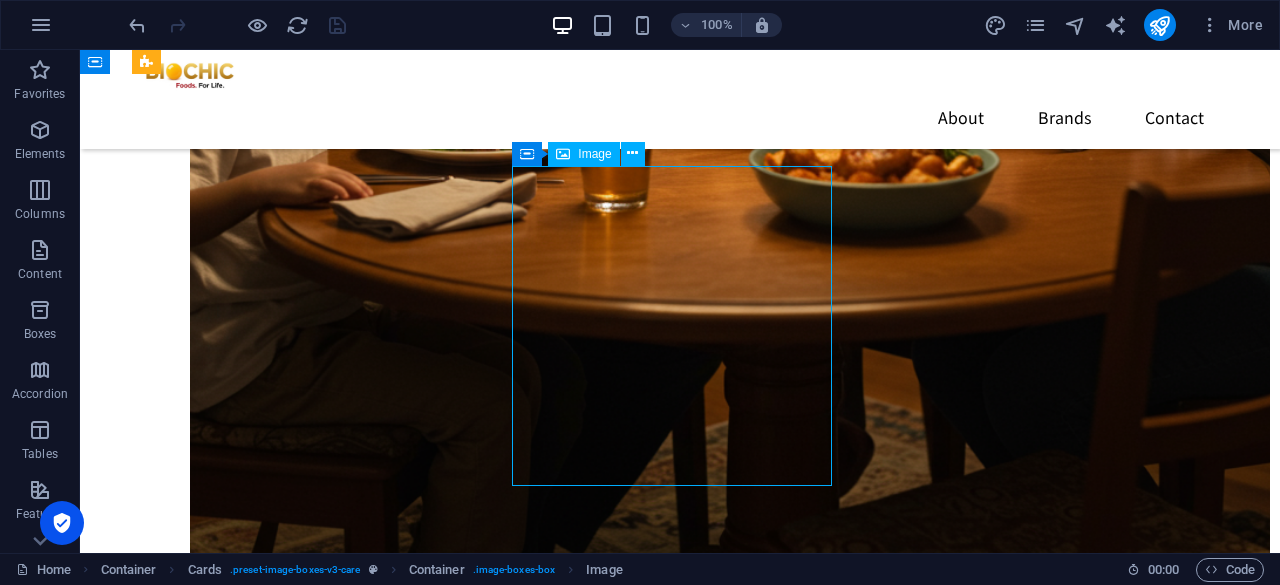 select on "%" 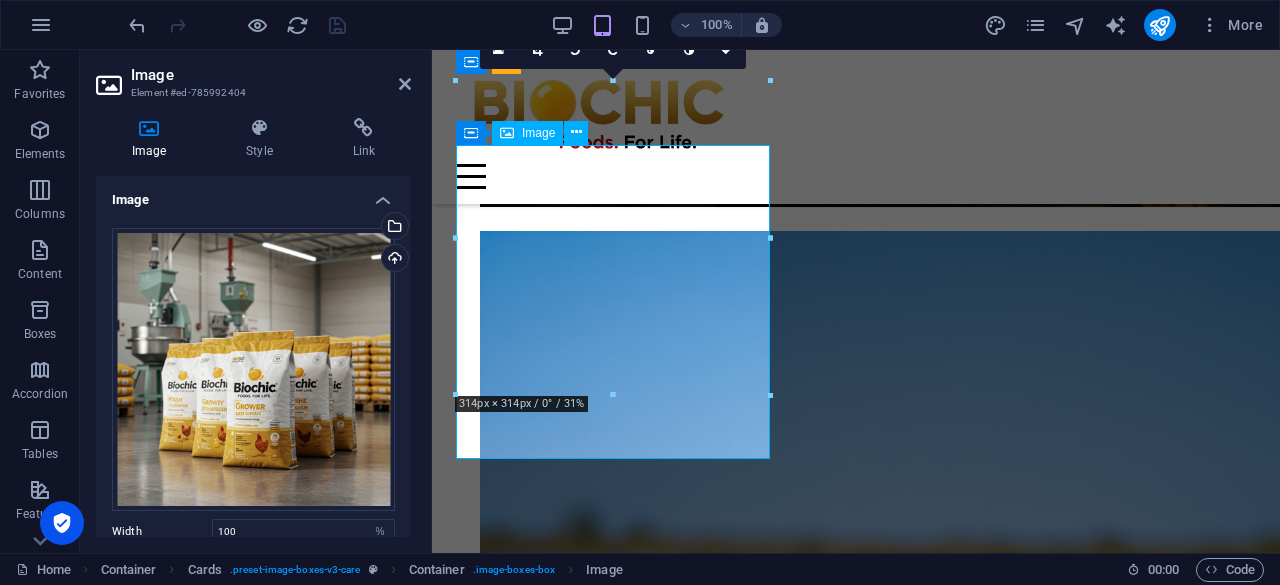 scroll, scrollTop: 2292, scrollLeft: 0, axis: vertical 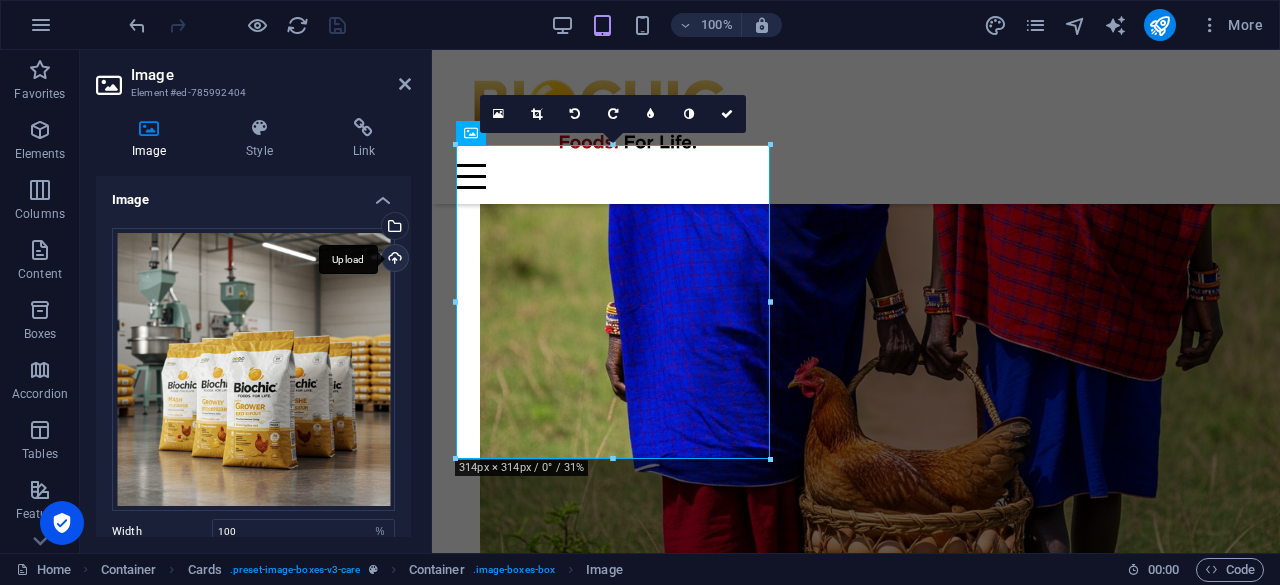 click on "Upload" at bounding box center [393, 260] 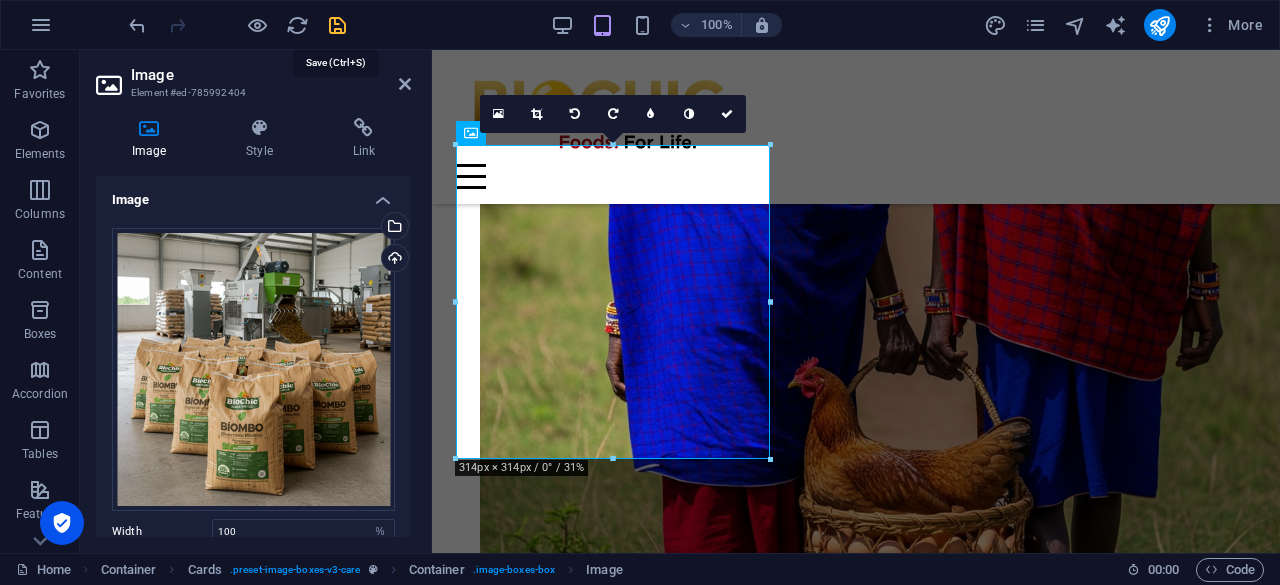 click at bounding box center (337, 25) 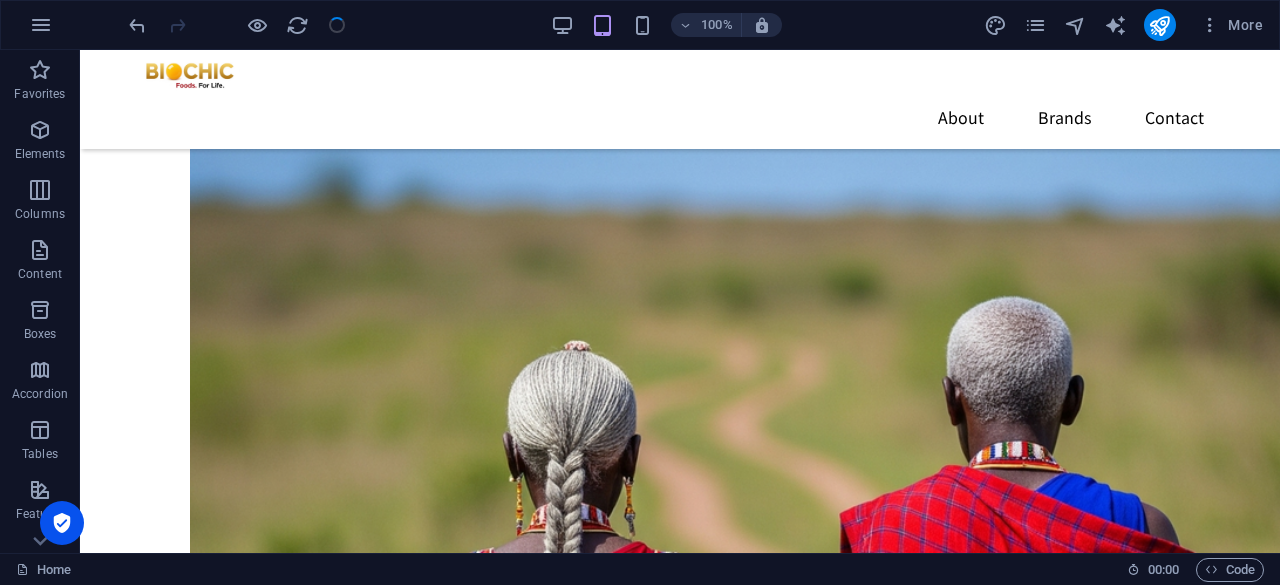 scroll, scrollTop: 1517, scrollLeft: 0, axis: vertical 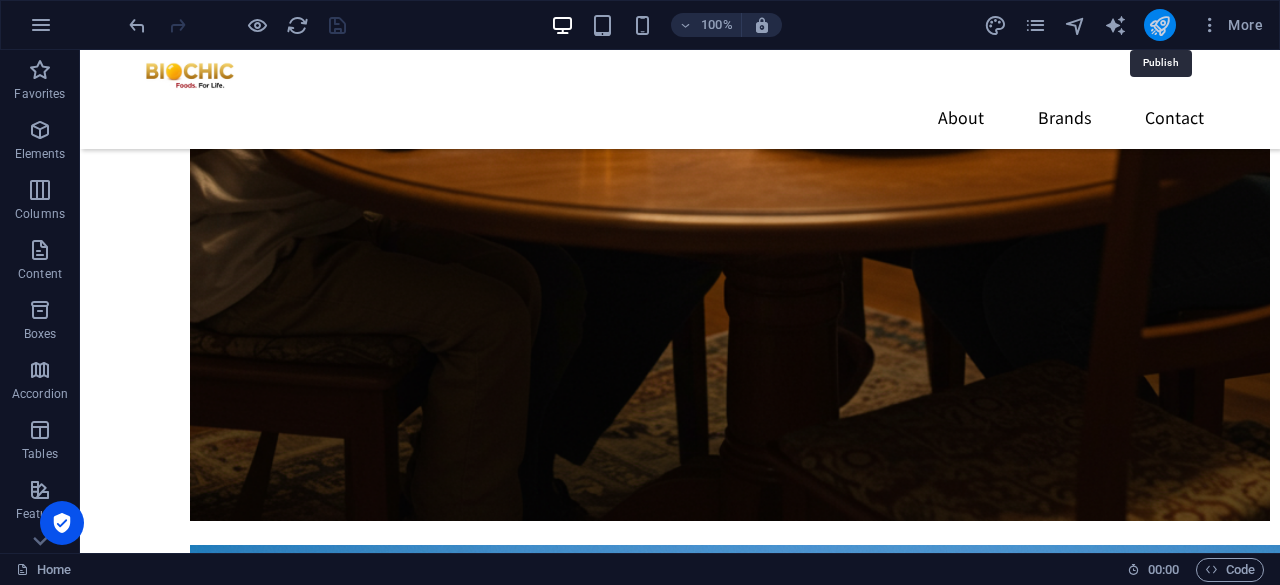 click at bounding box center [1159, 25] 